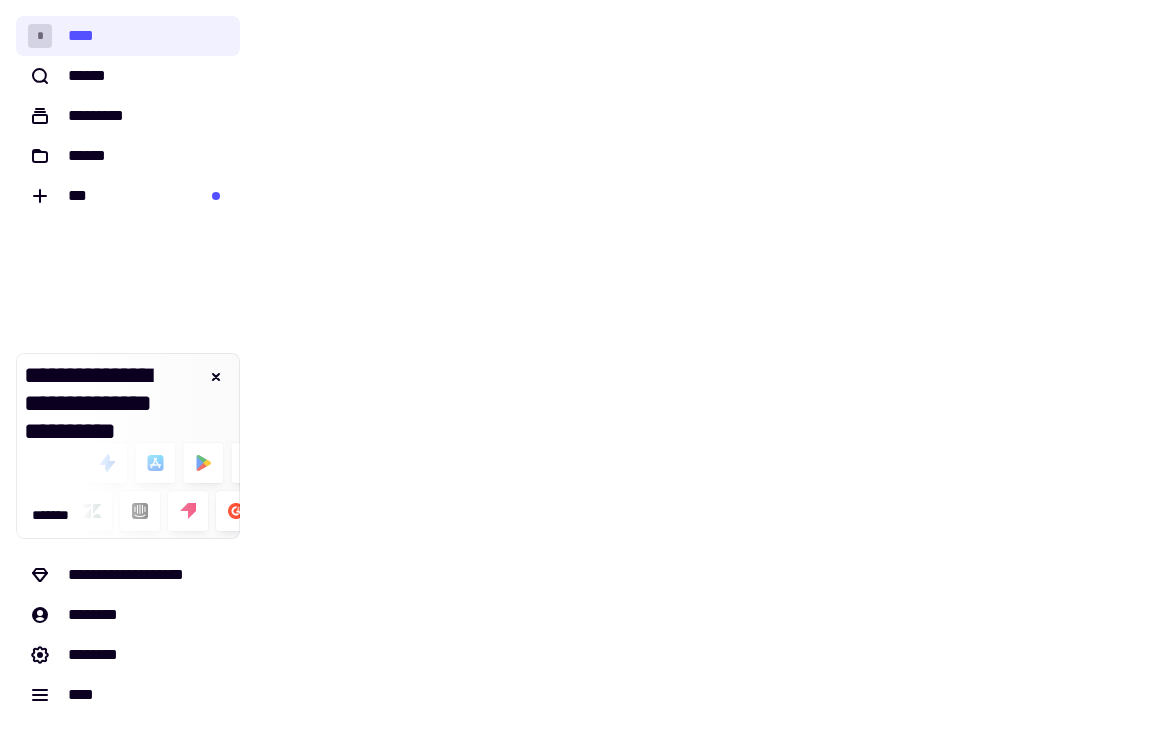 scroll, scrollTop: 0, scrollLeft: 0, axis: both 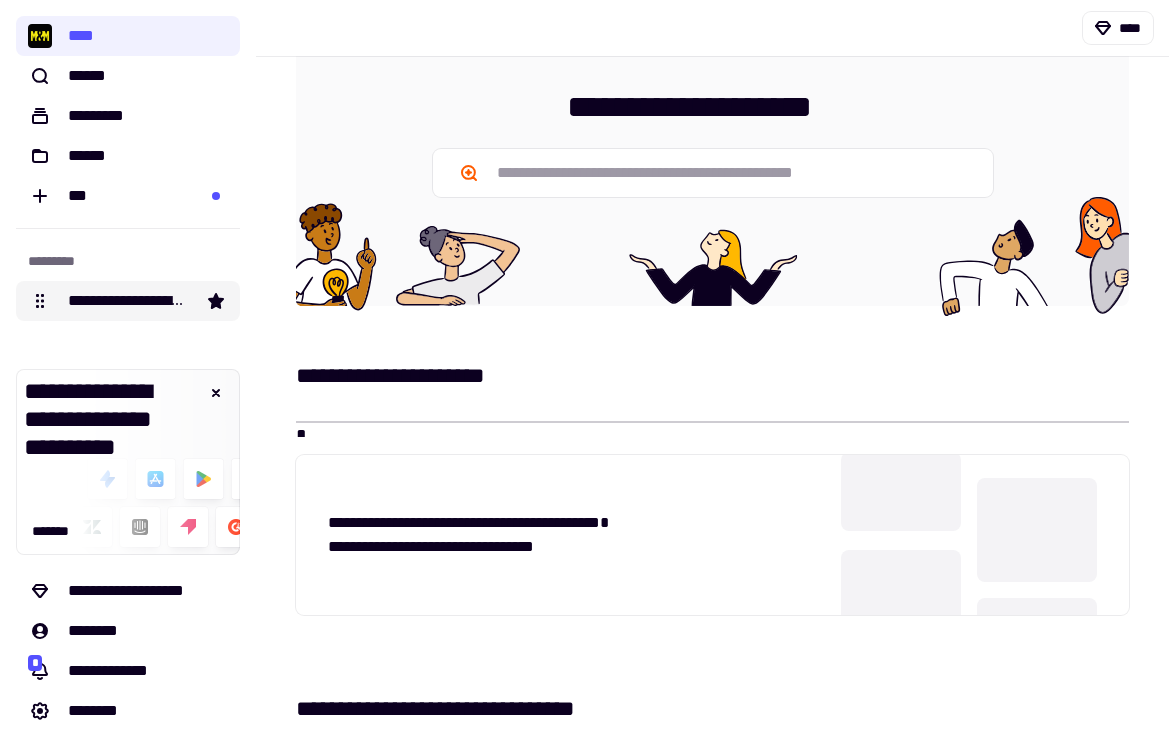 click on "**********" 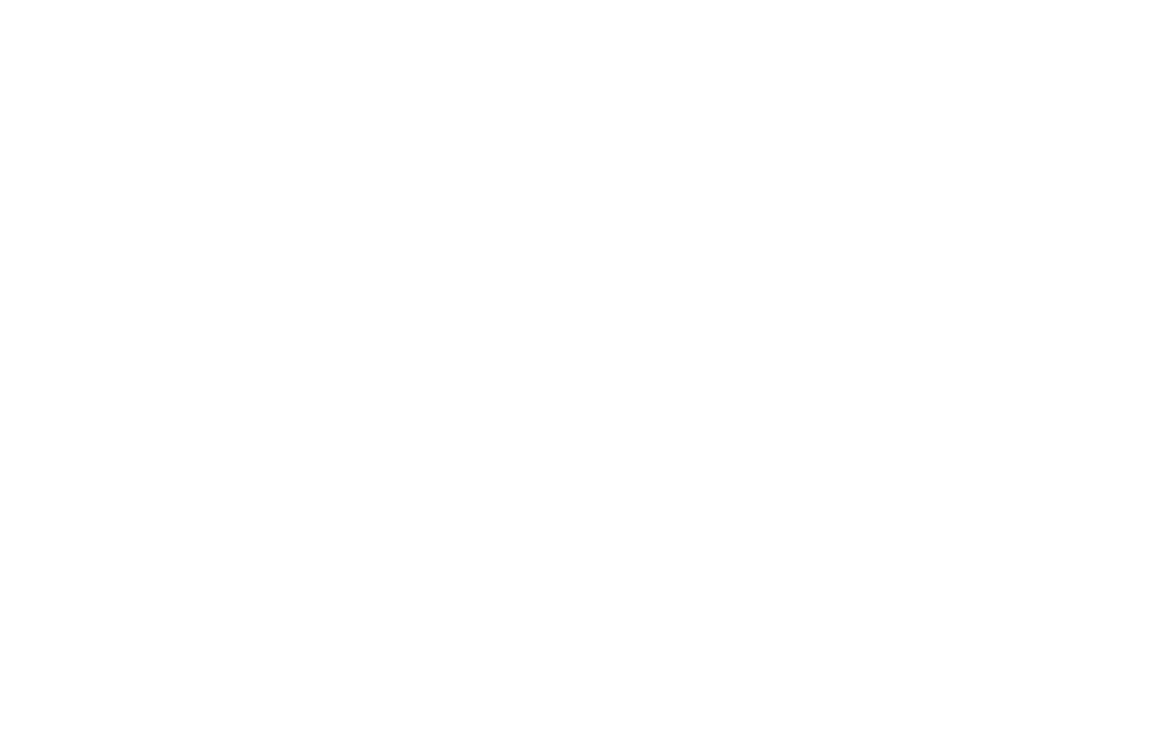 scroll, scrollTop: 0, scrollLeft: 0, axis: both 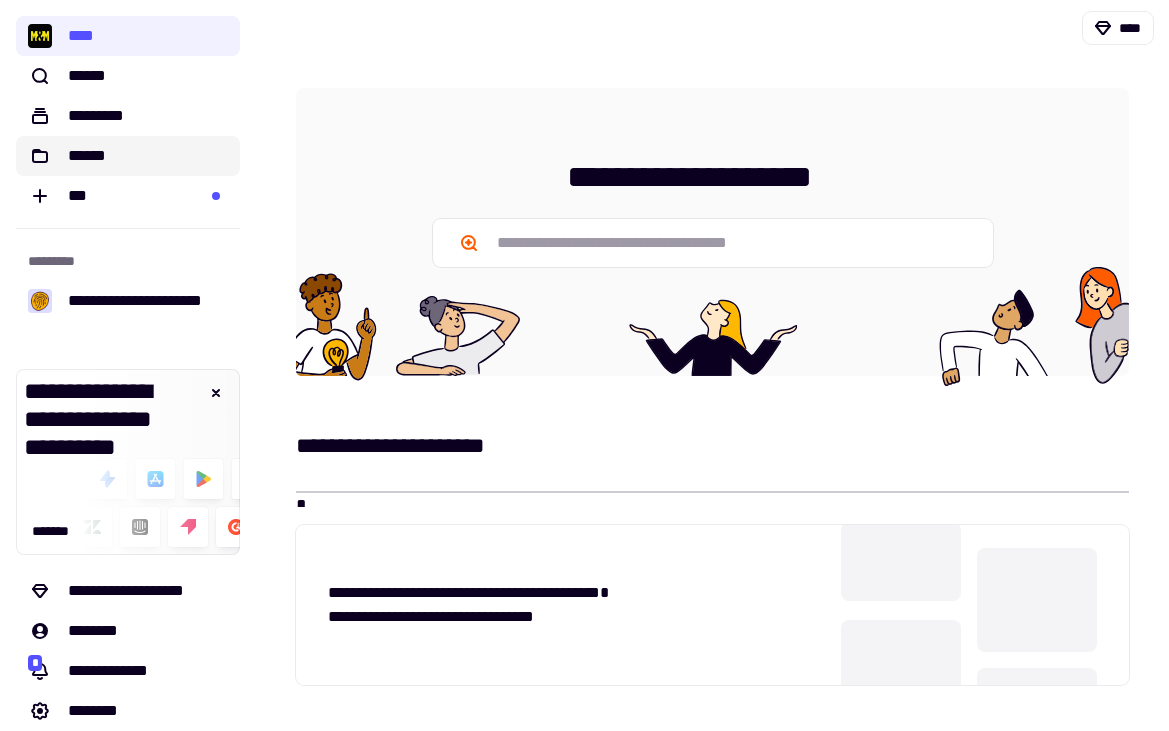 click on "******" 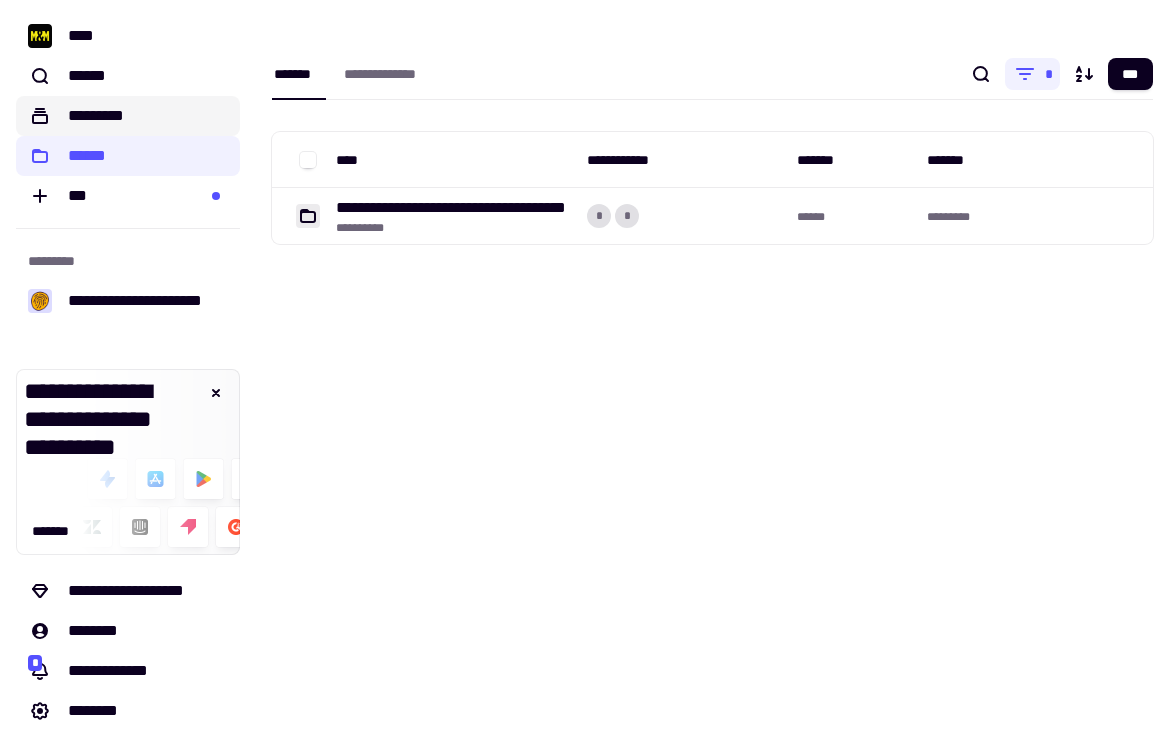 click on "*********" 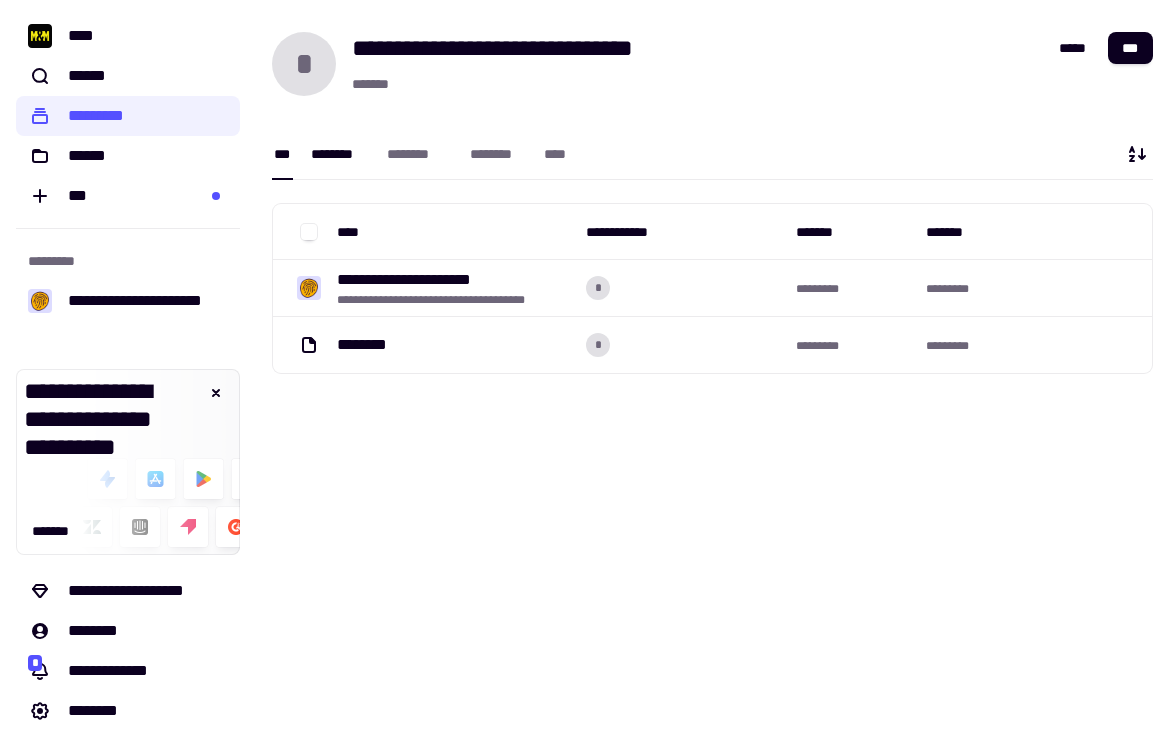 click on "********" at bounding box center [339, 154] 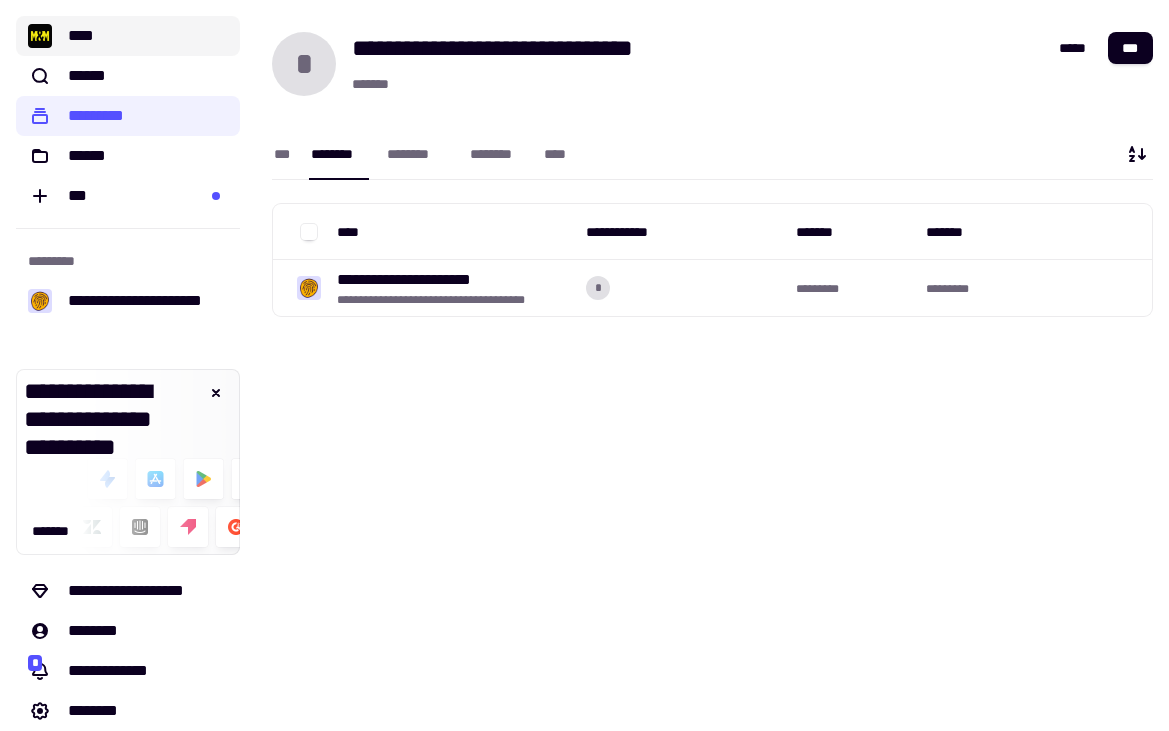 click on "****" 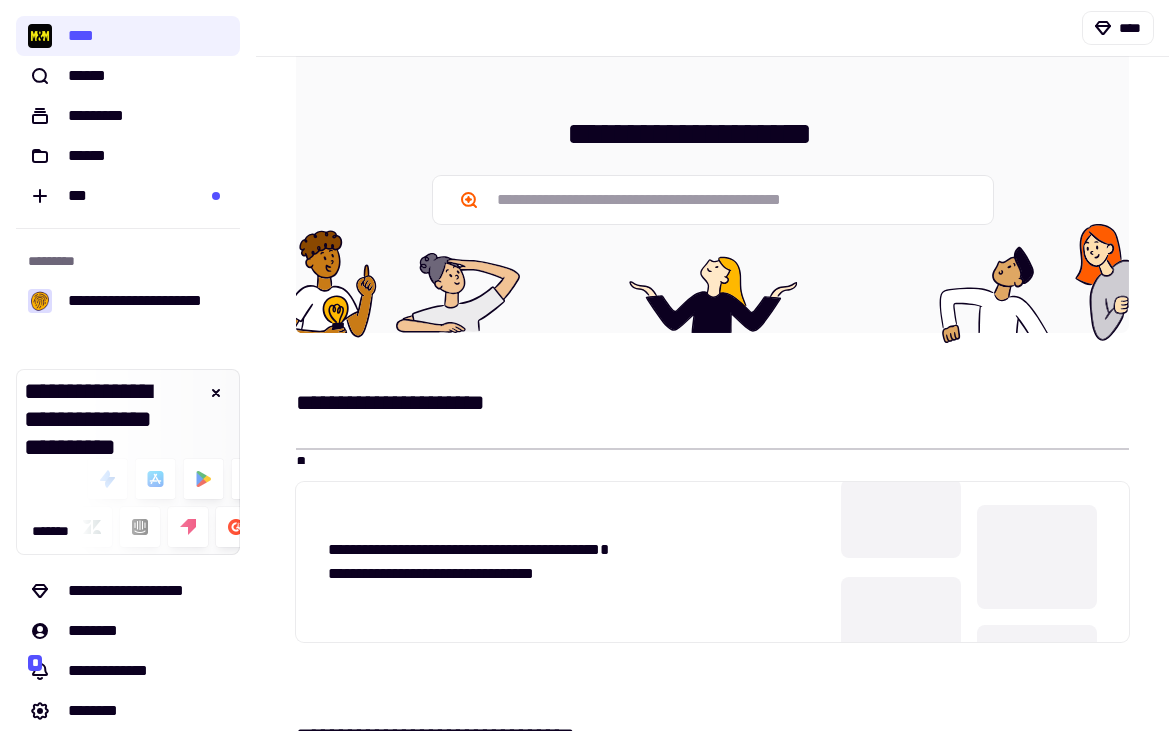 scroll, scrollTop: 0, scrollLeft: 0, axis: both 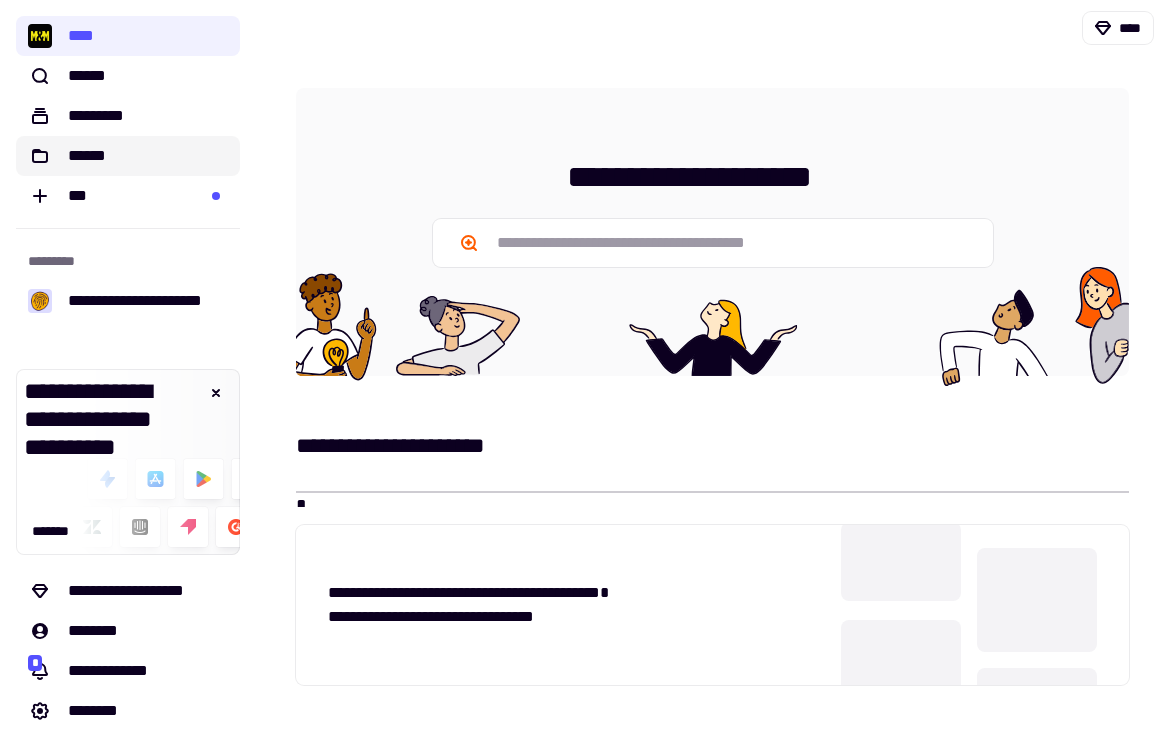 click on "******" 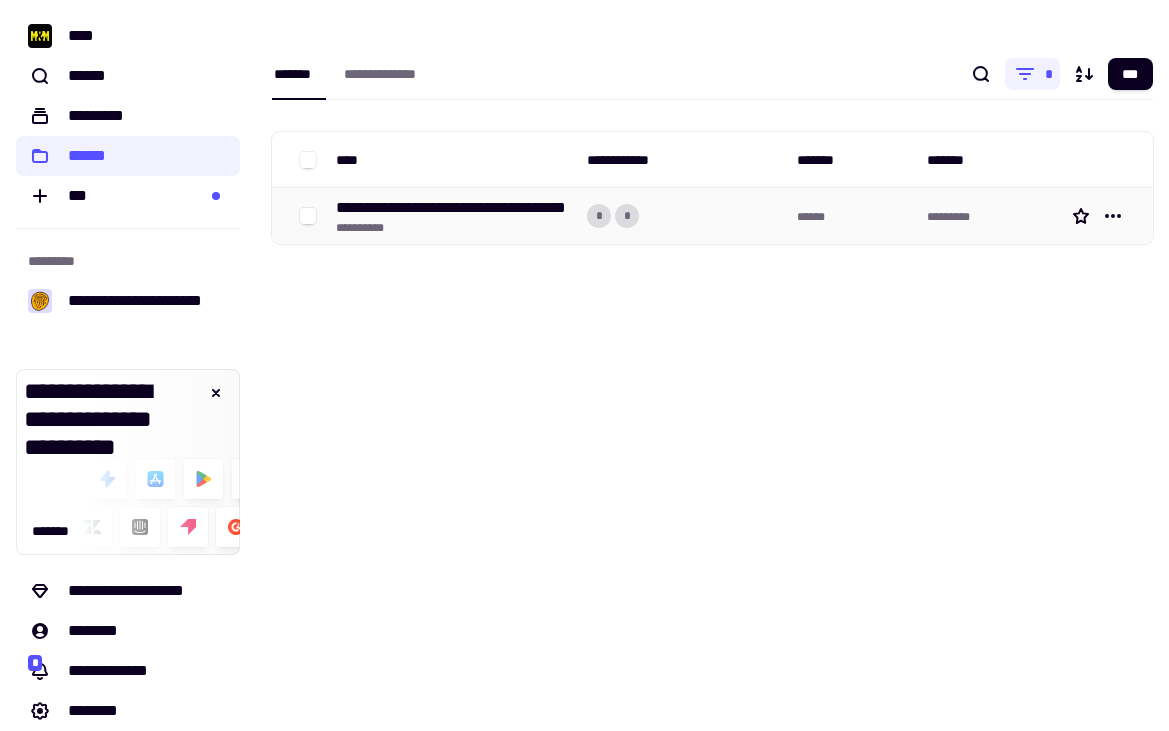 click on "**********" at bounding box center [453, 228] 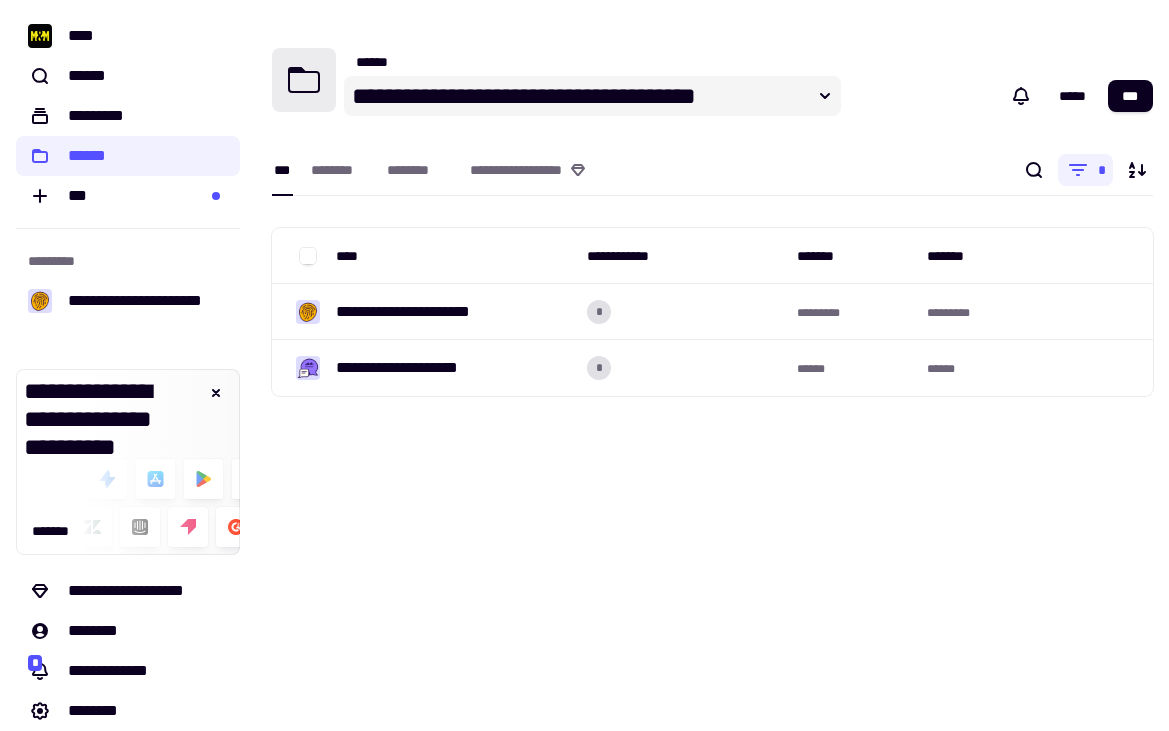 click 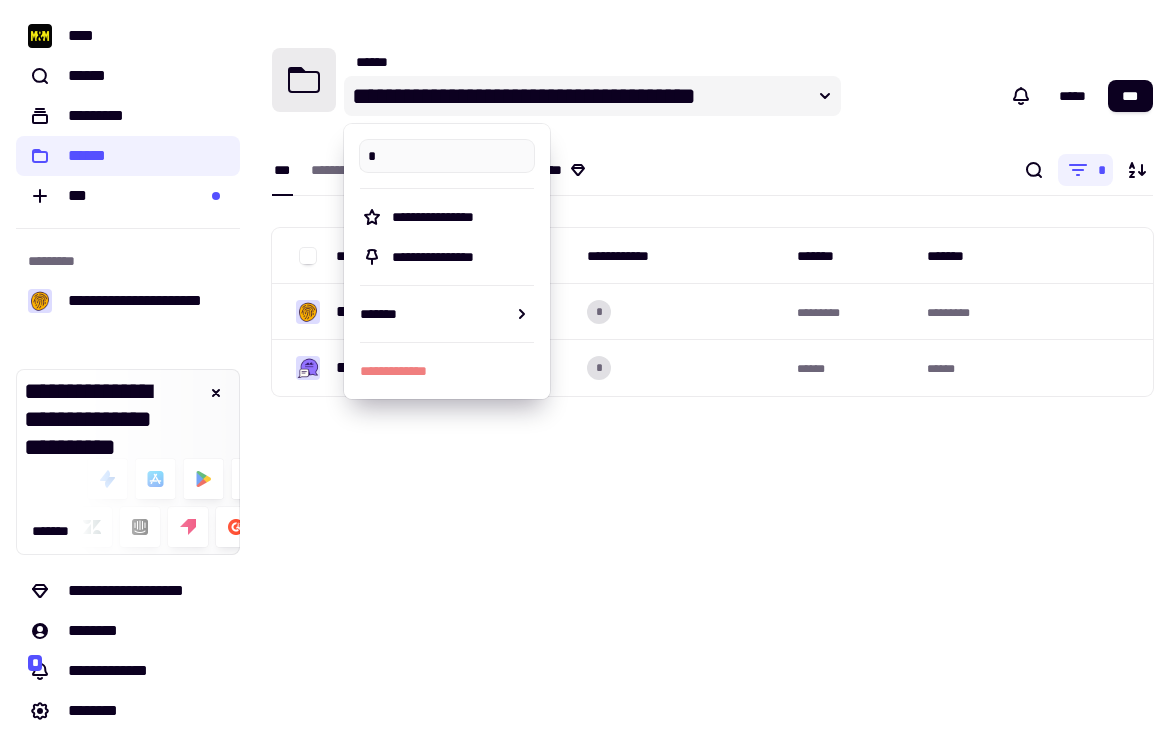 scroll, scrollTop: 0, scrollLeft: 0, axis: both 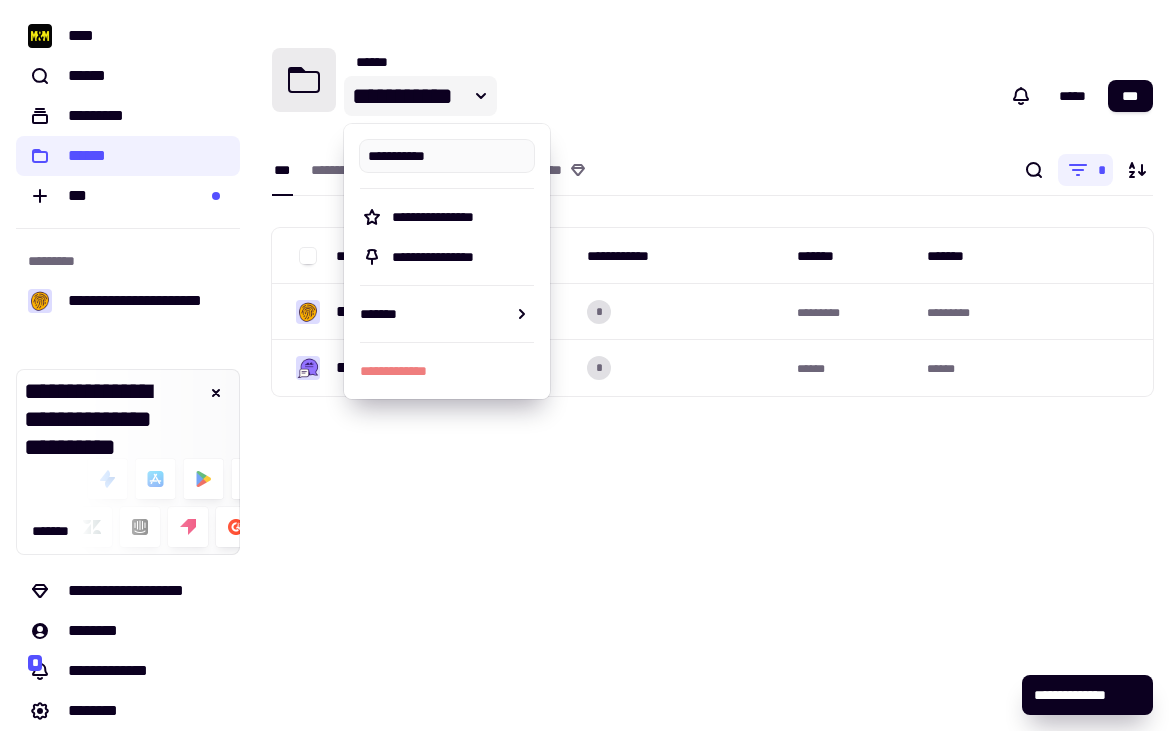 type on "**********" 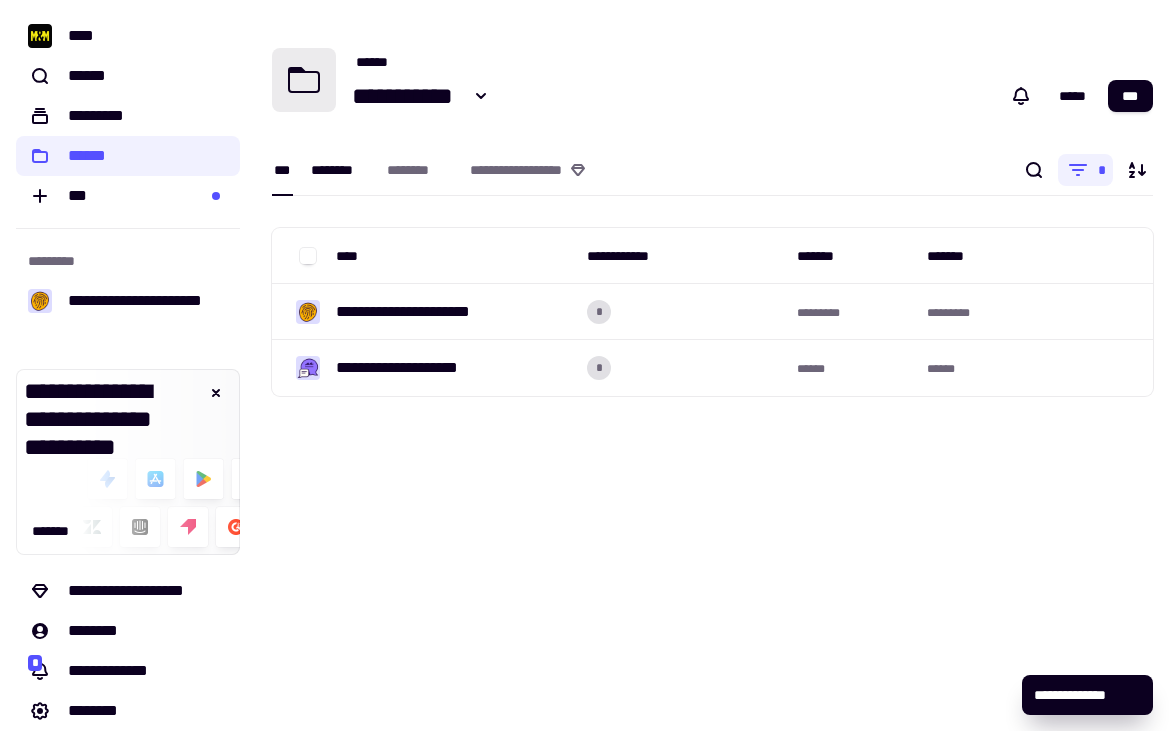 click on "********" at bounding box center [339, 170] 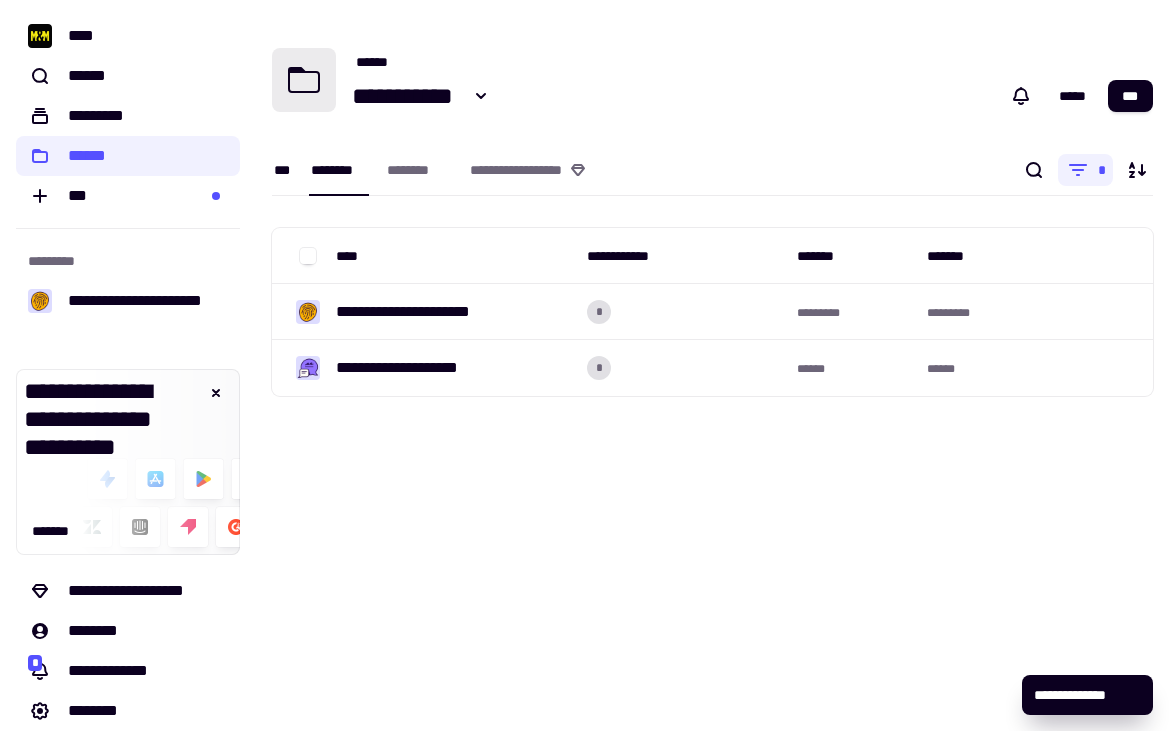 click on "***" at bounding box center (282, 169) 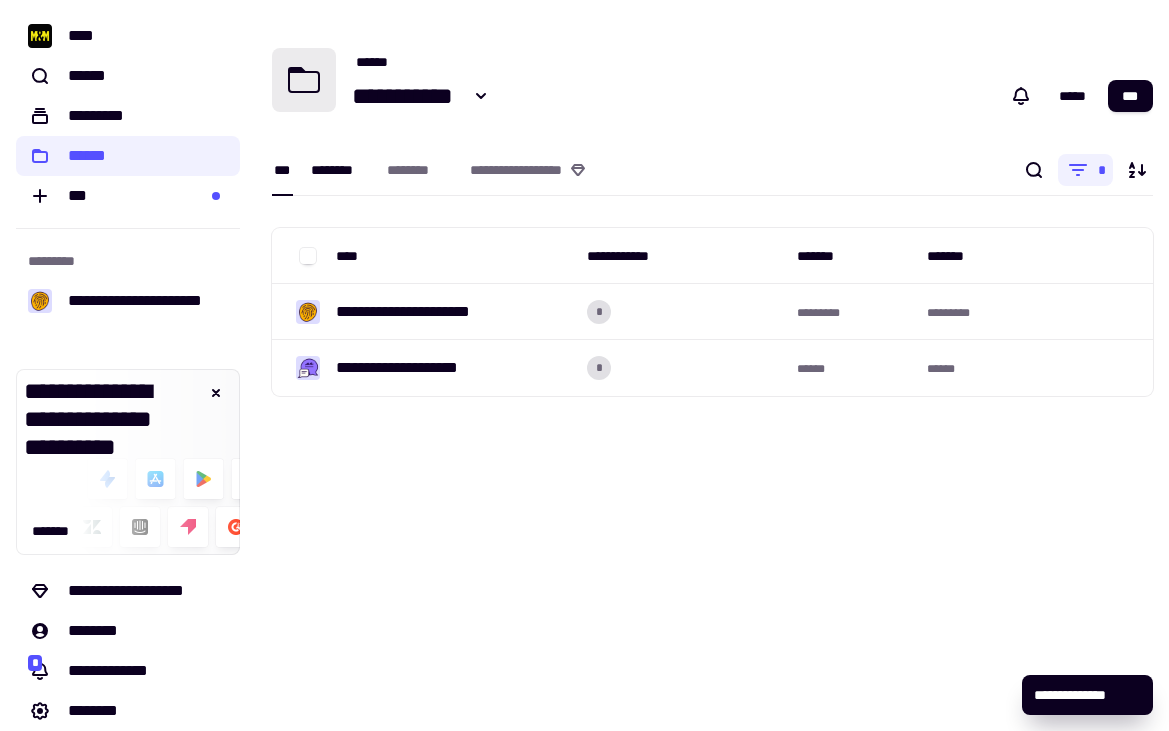 click on "********" at bounding box center [339, 170] 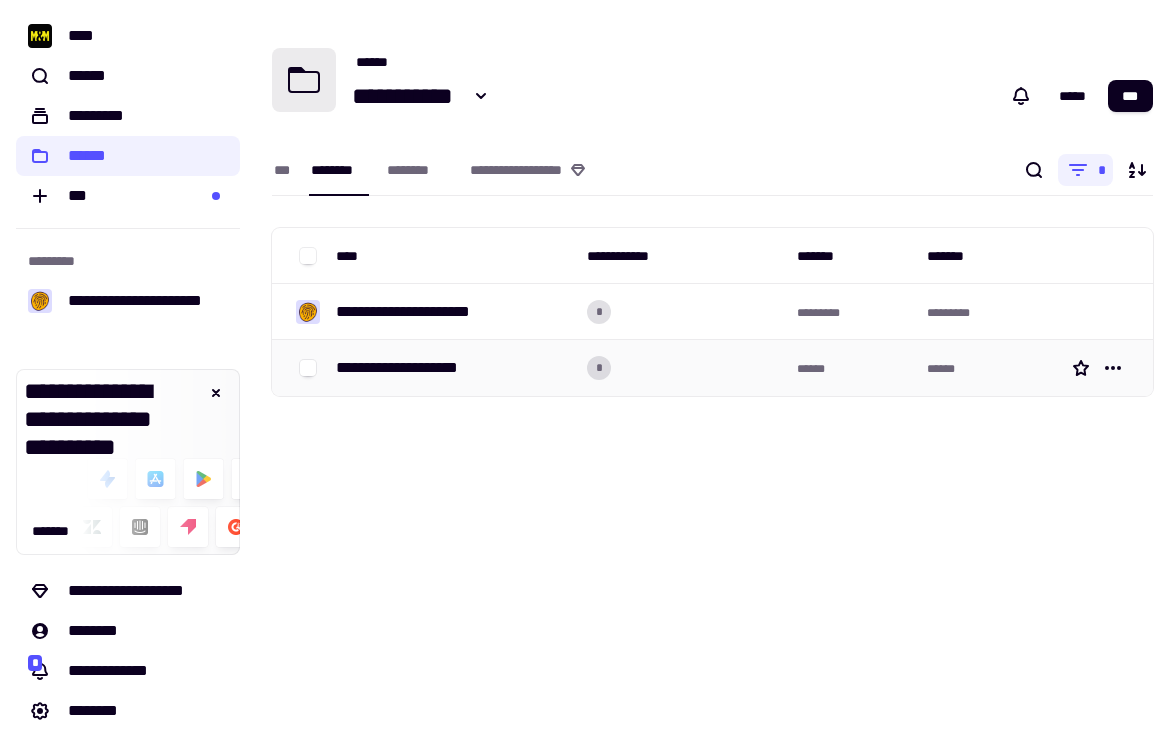 click on "**********" at bounding box center [416, 368] 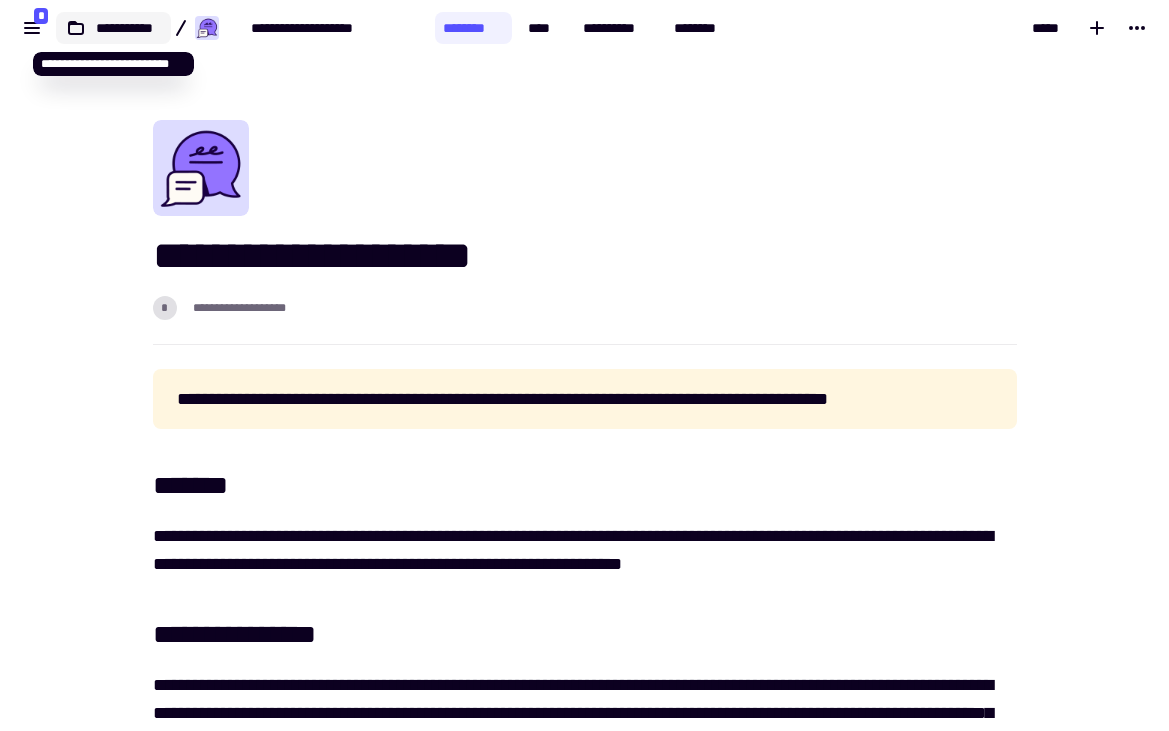 click on "**********" 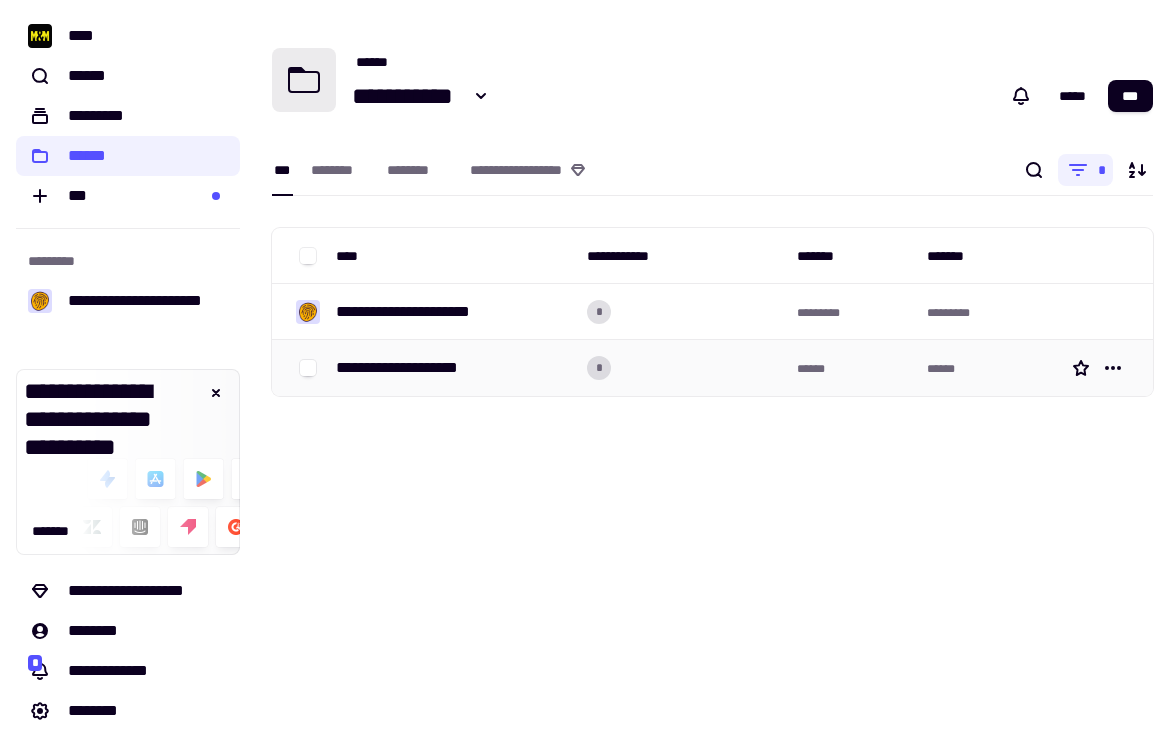 click on "**********" at bounding box center (416, 368) 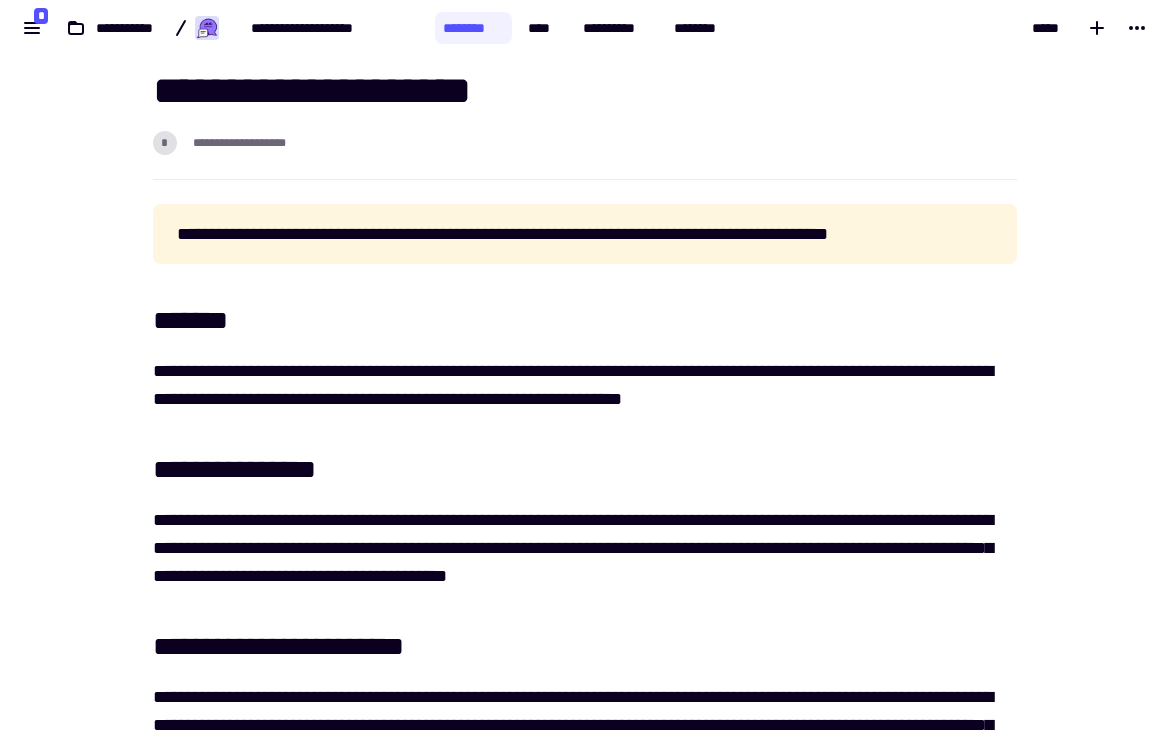 scroll, scrollTop: 87, scrollLeft: 0, axis: vertical 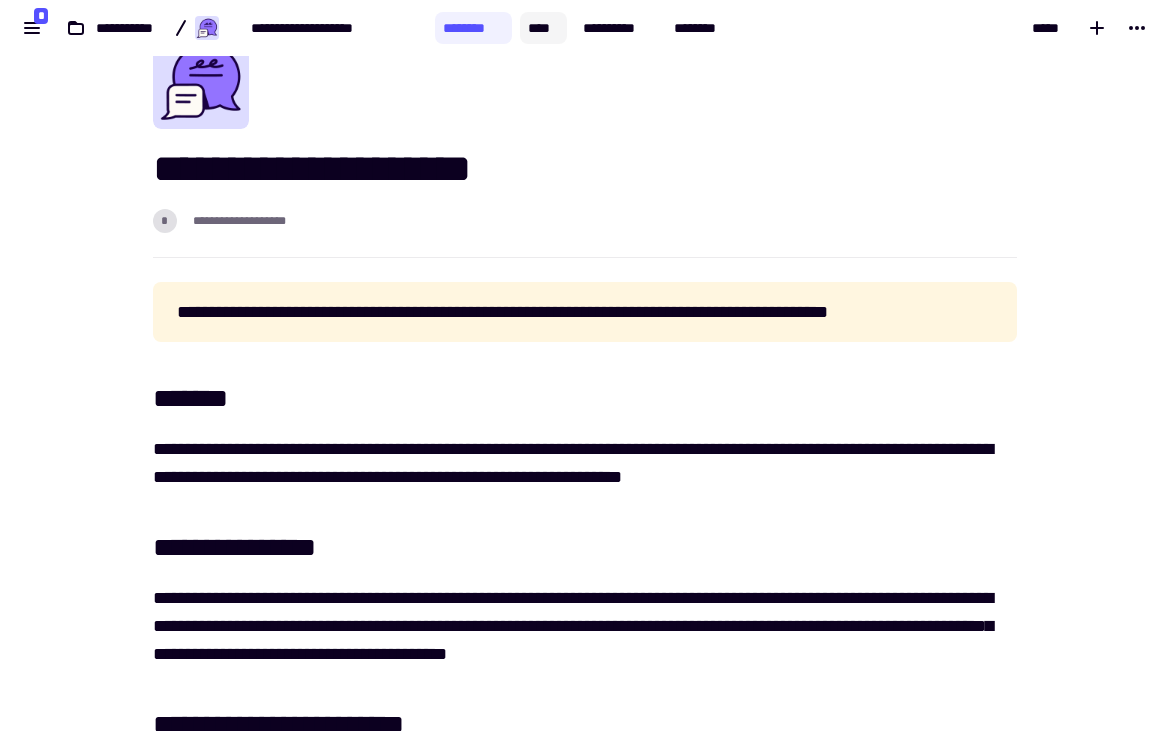 click on "****" 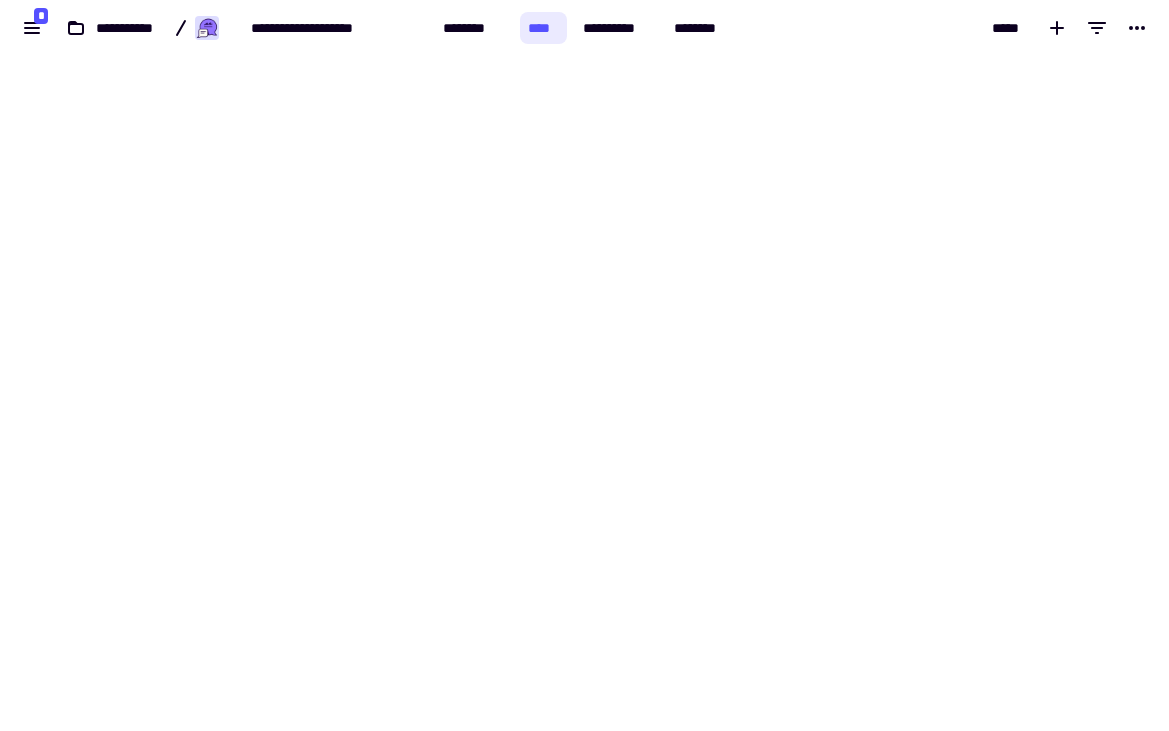 scroll, scrollTop: 0, scrollLeft: 0, axis: both 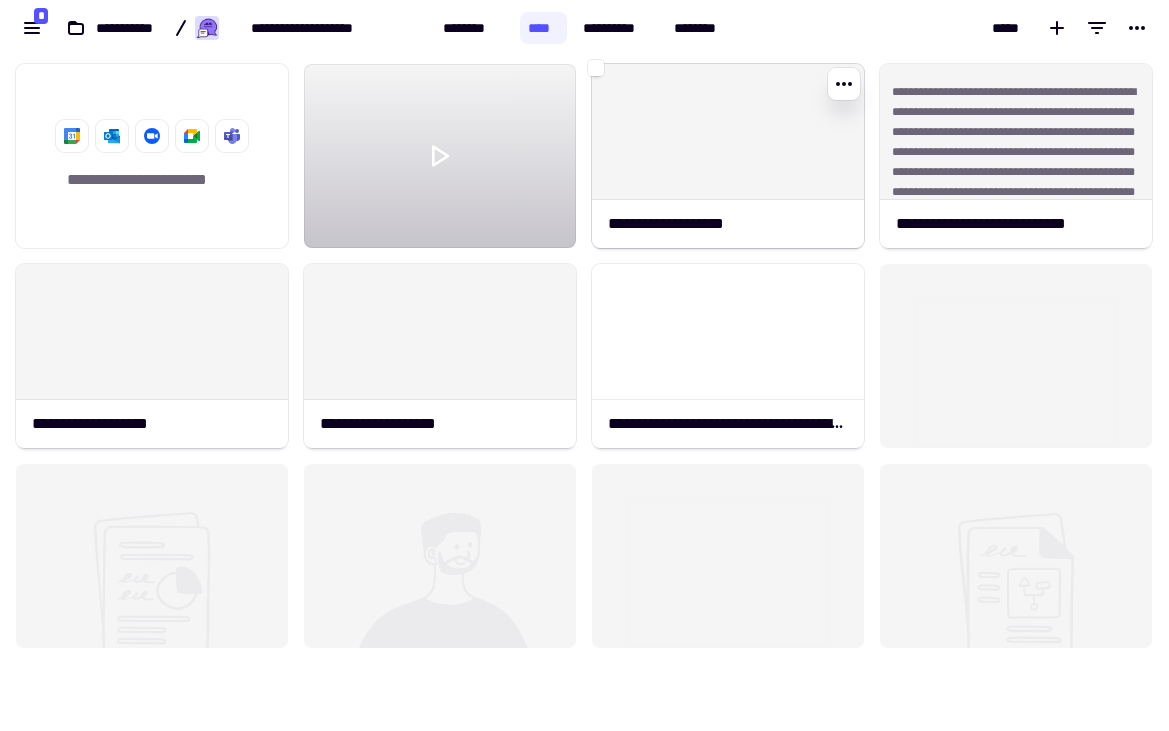 click on "**********" 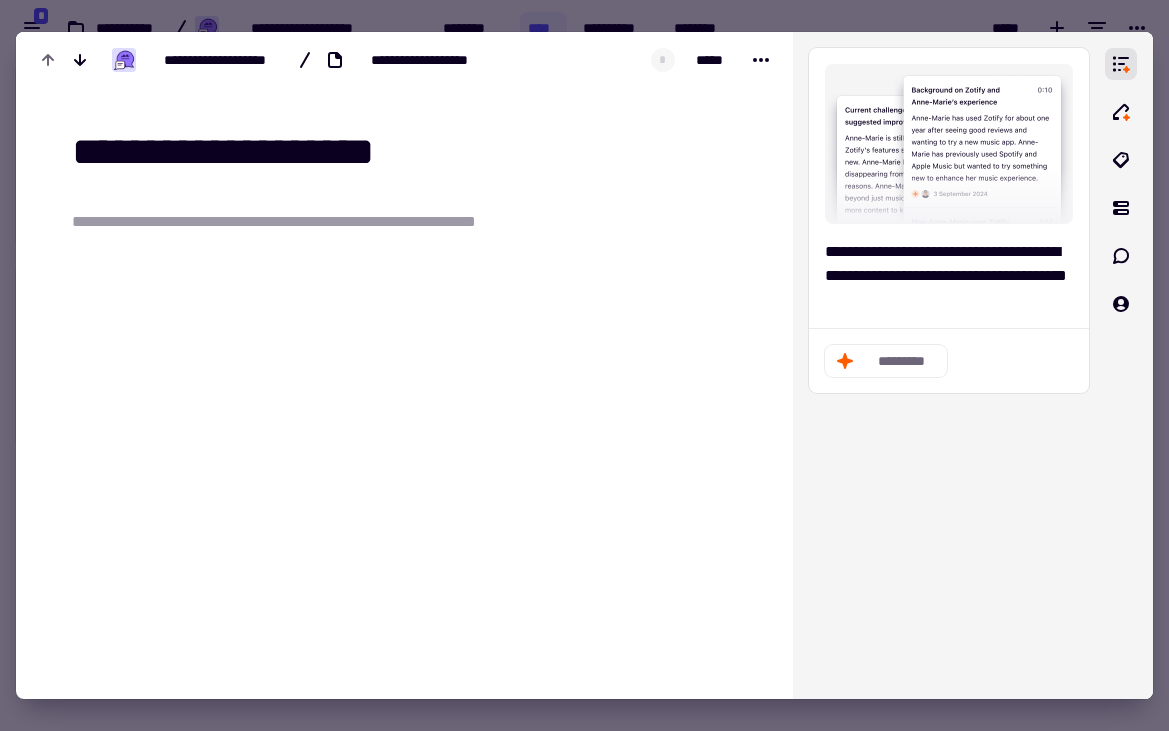 click at bounding box center [416, 361] 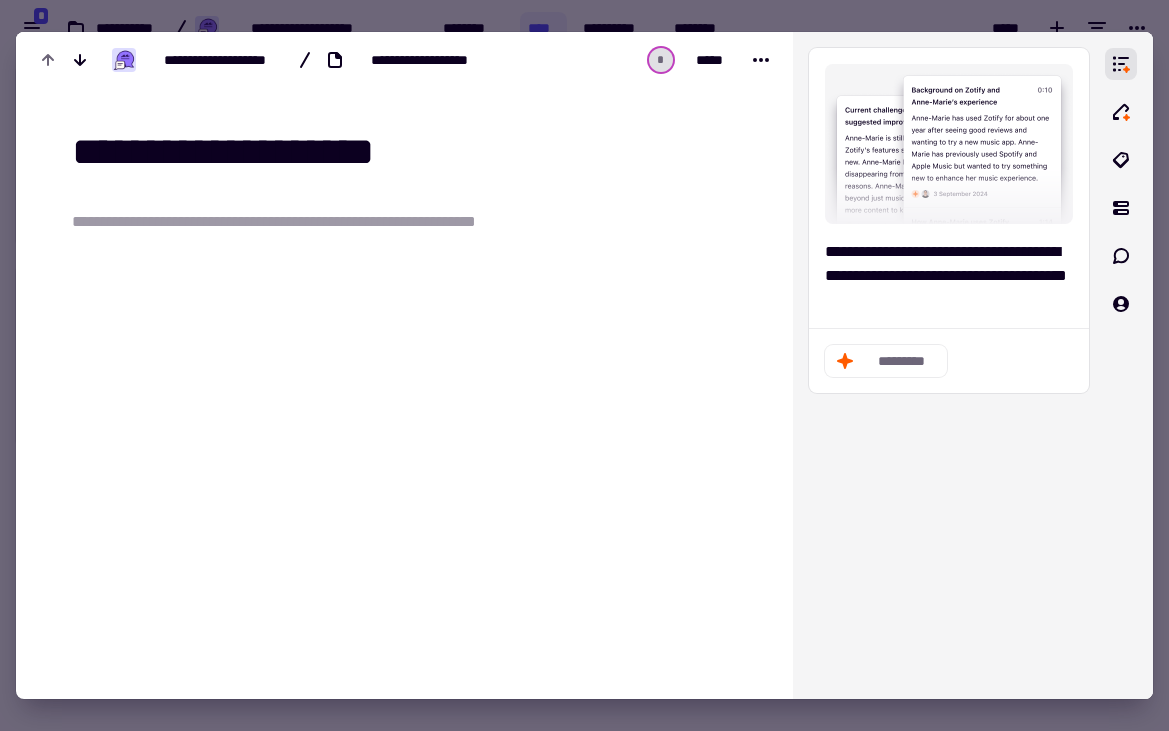 type 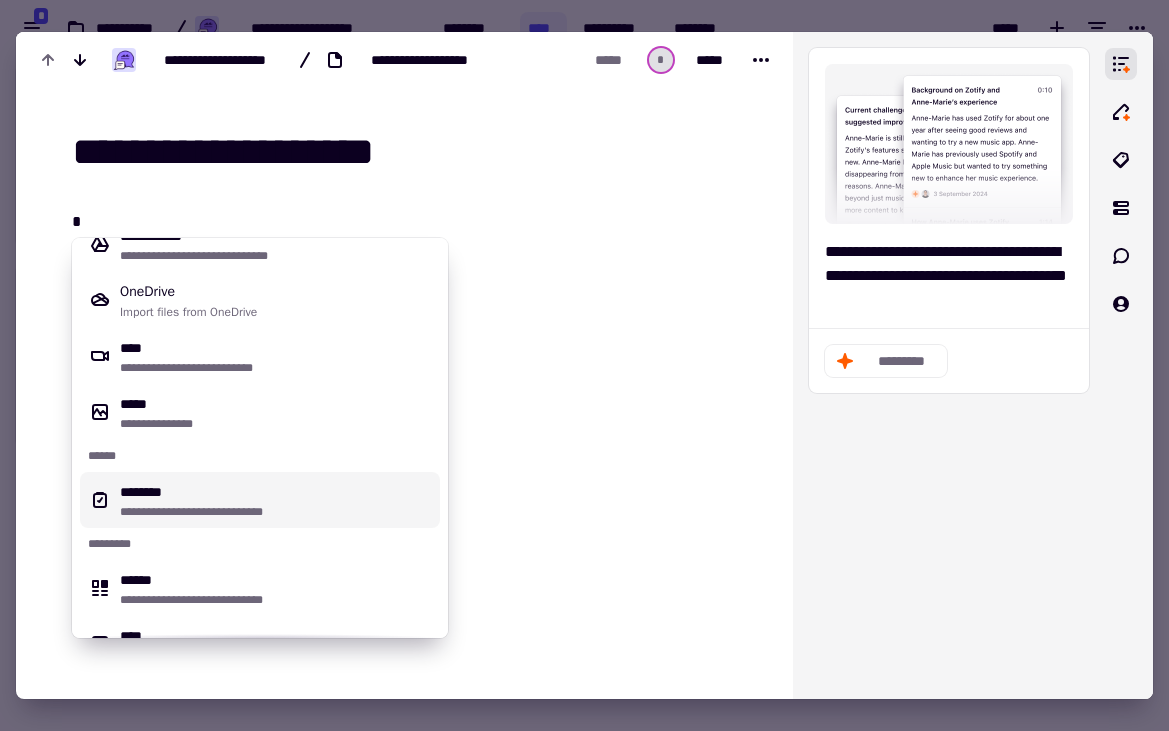 scroll, scrollTop: 78, scrollLeft: 0, axis: vertical 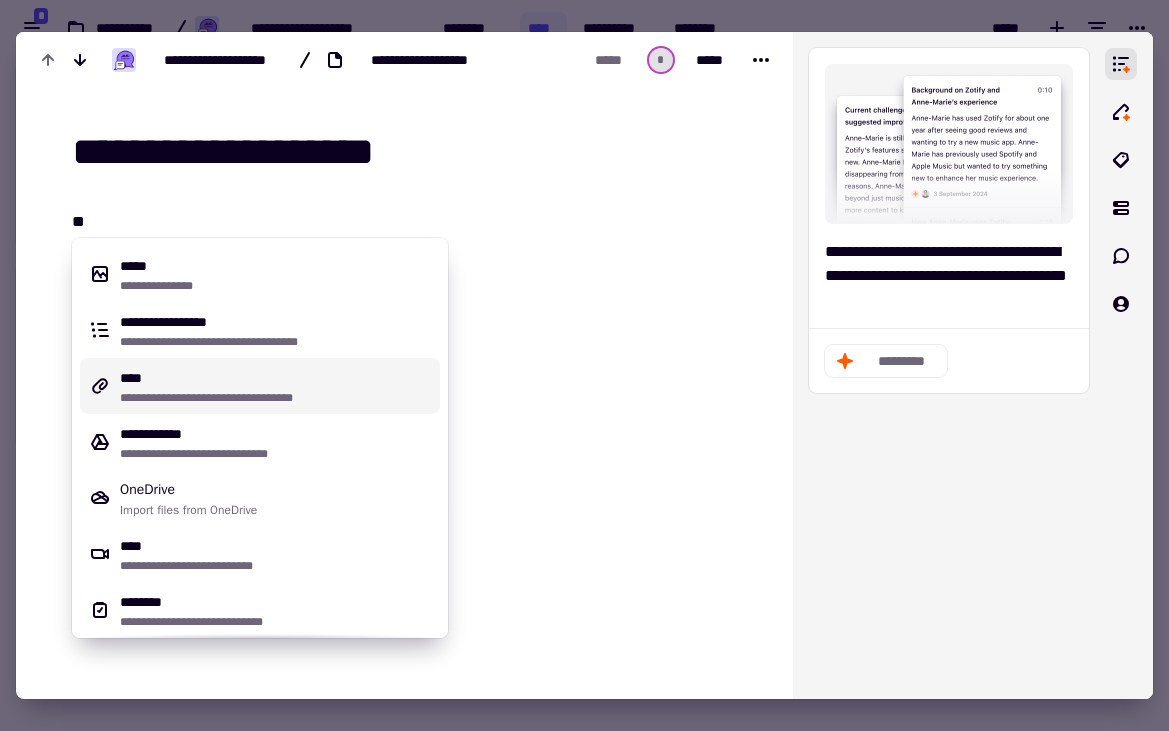 click on "**********" at bounding box center (276, 398) 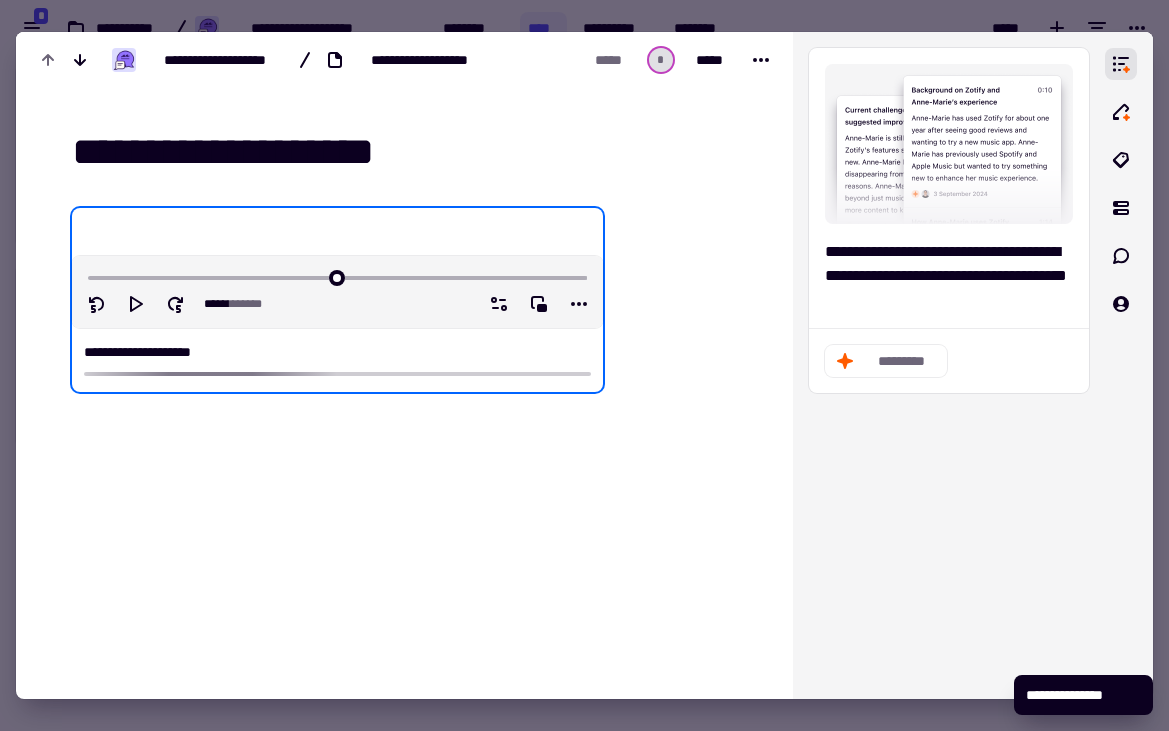 click on "**********" at bounding box center (416, 152) 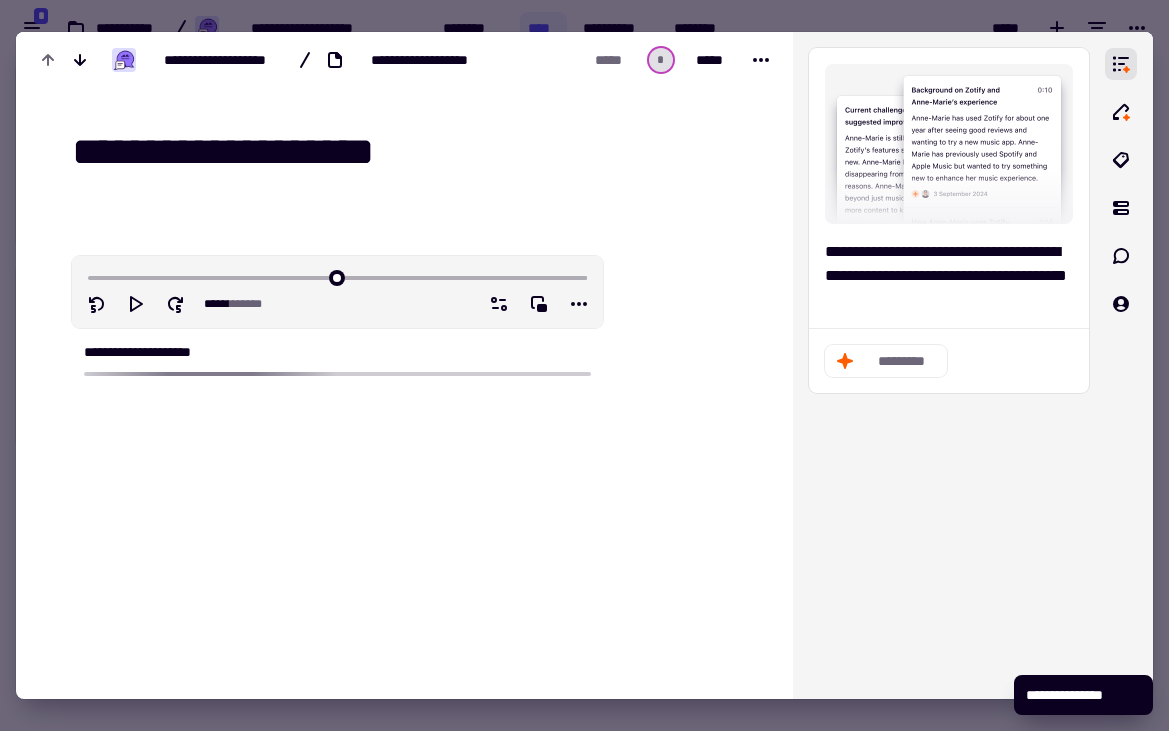 click on "**********" at bounding box center (416, 152) 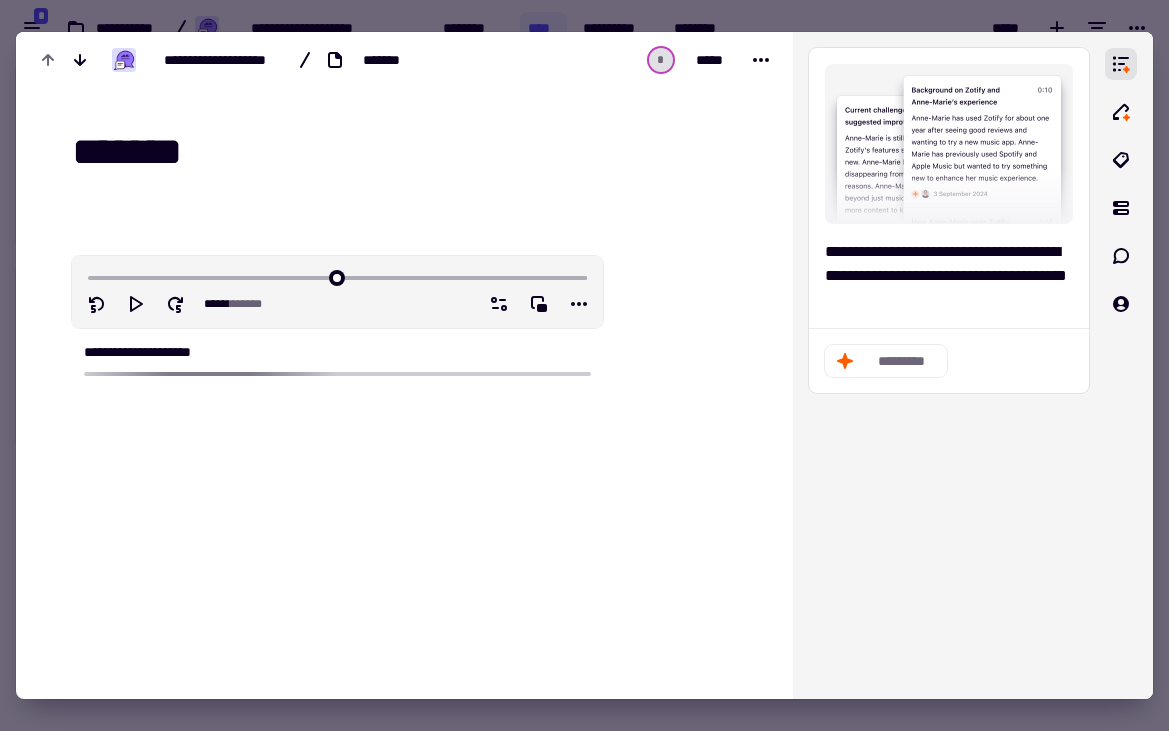 click on "*******" at bounding box center [416, 152] 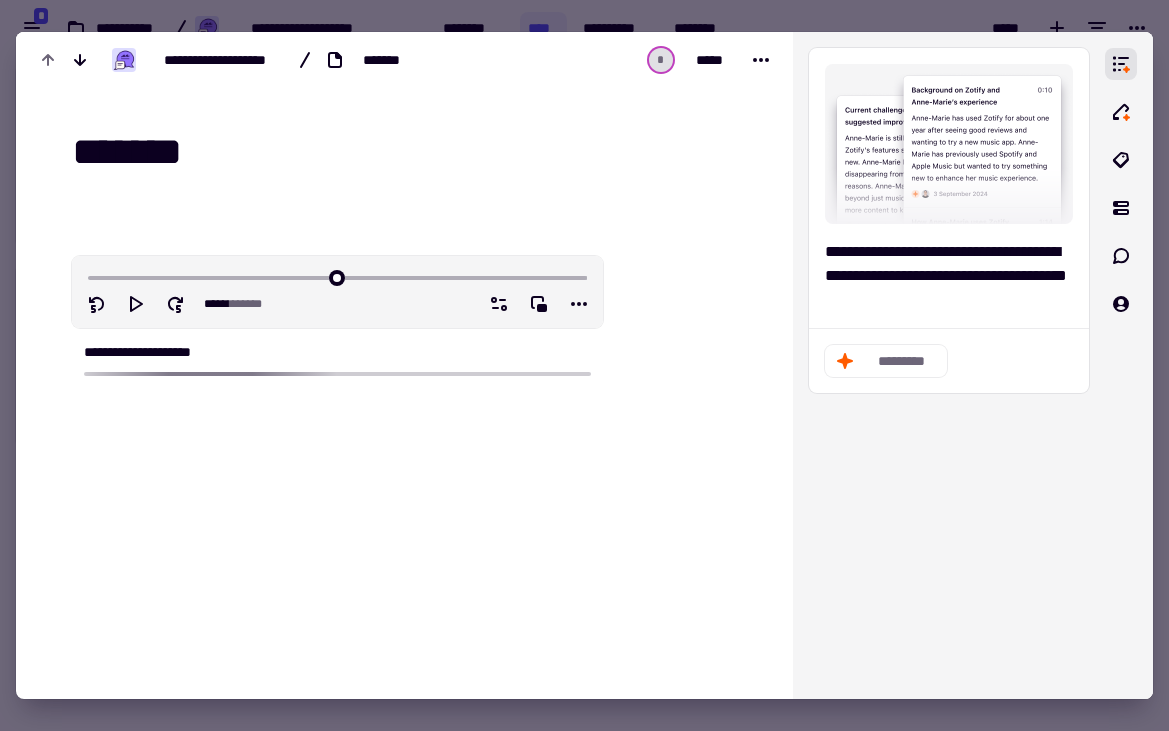 click on "*******" at bounding box center (416, 152) 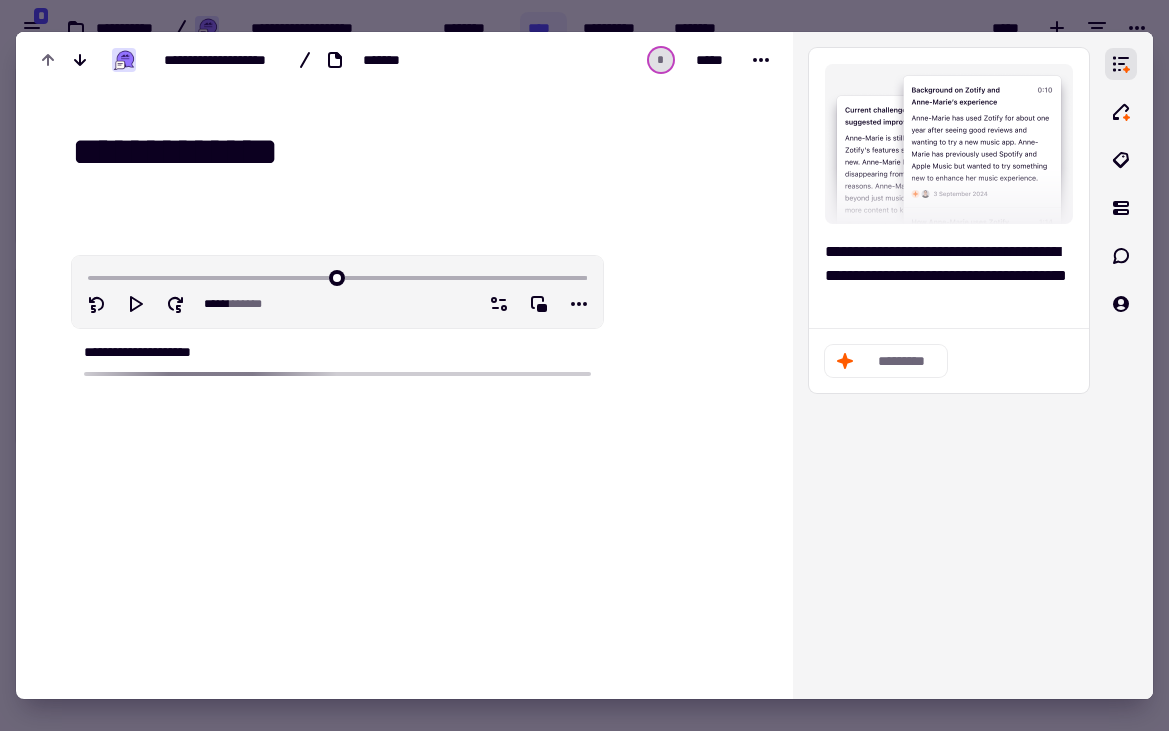 type on "**********" 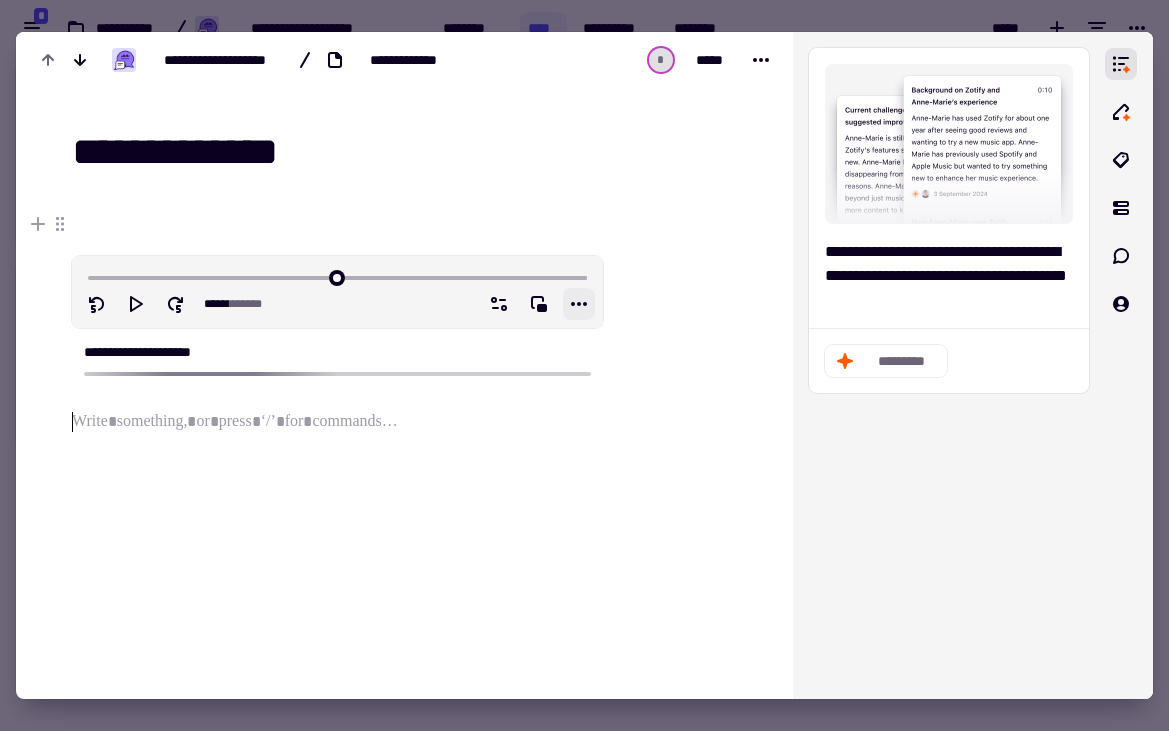 click 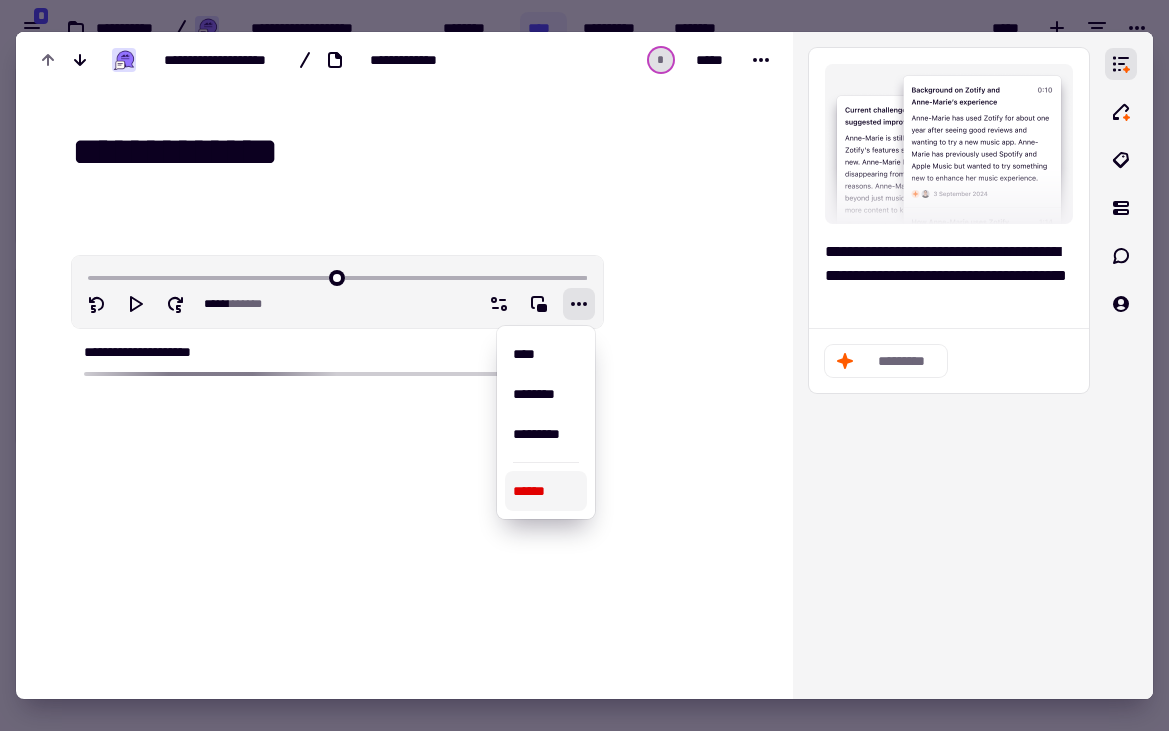 click on "******" at bounding box center (546, 491) 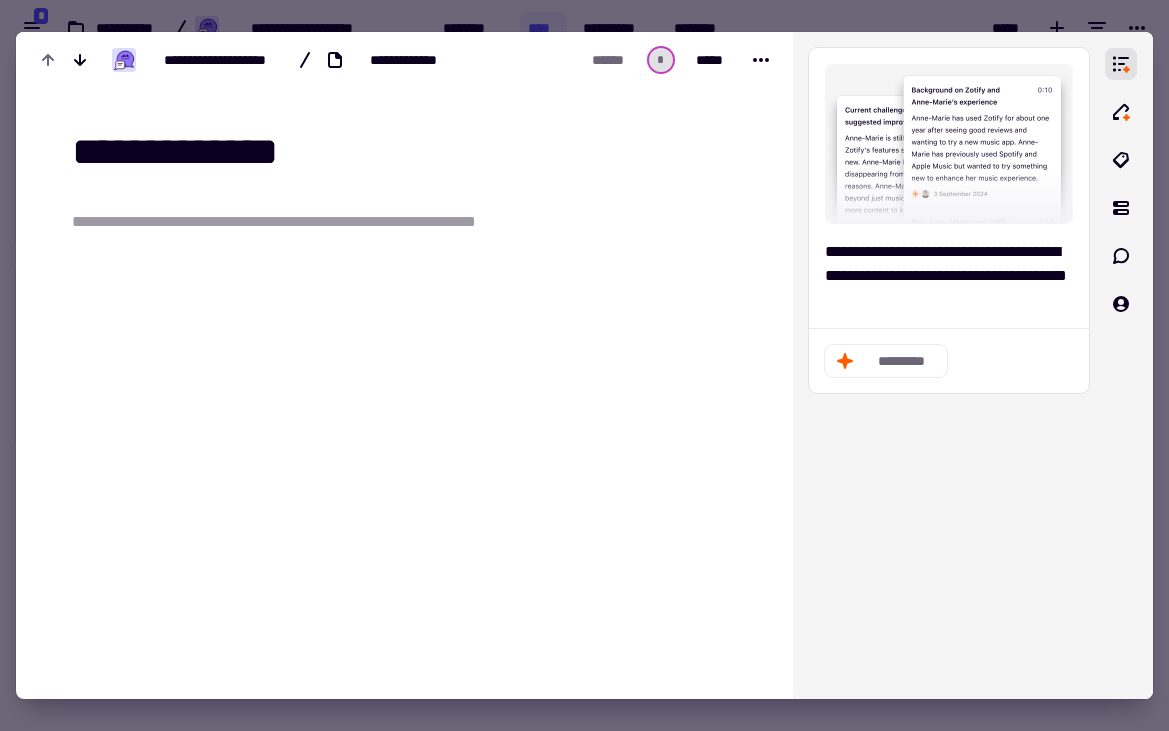 click at bounding box center [416, 361] 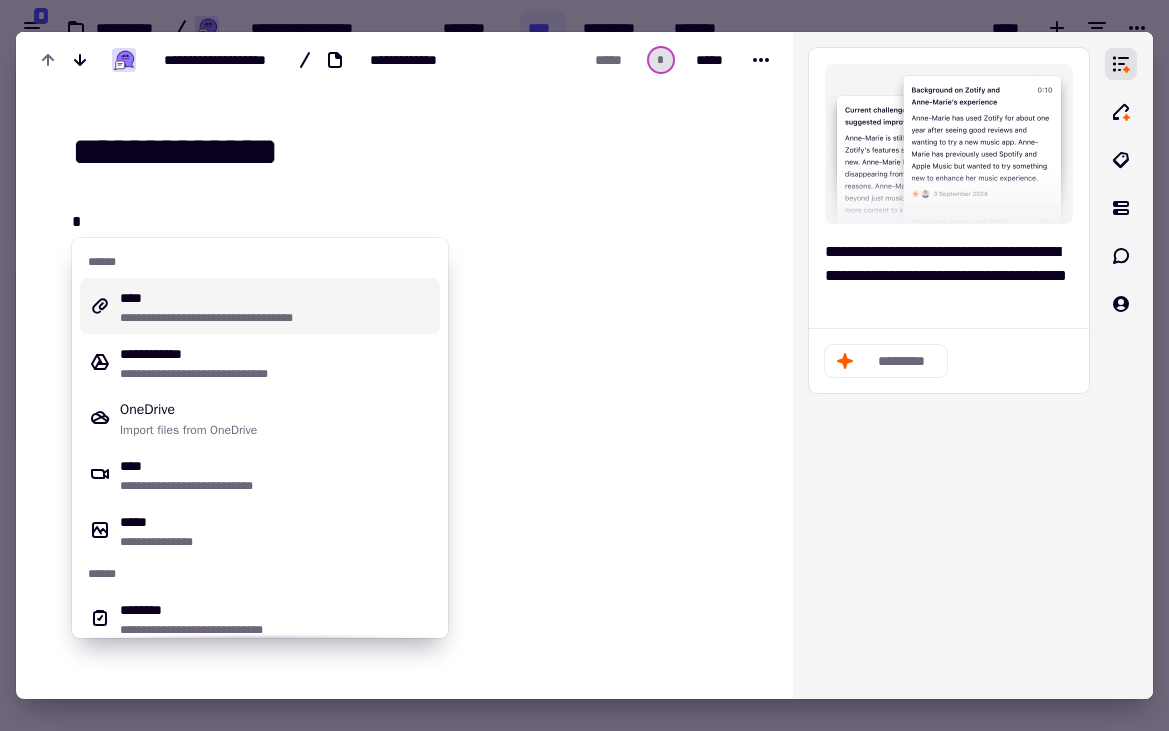 click on "**********" at bounding box center (260, 306) 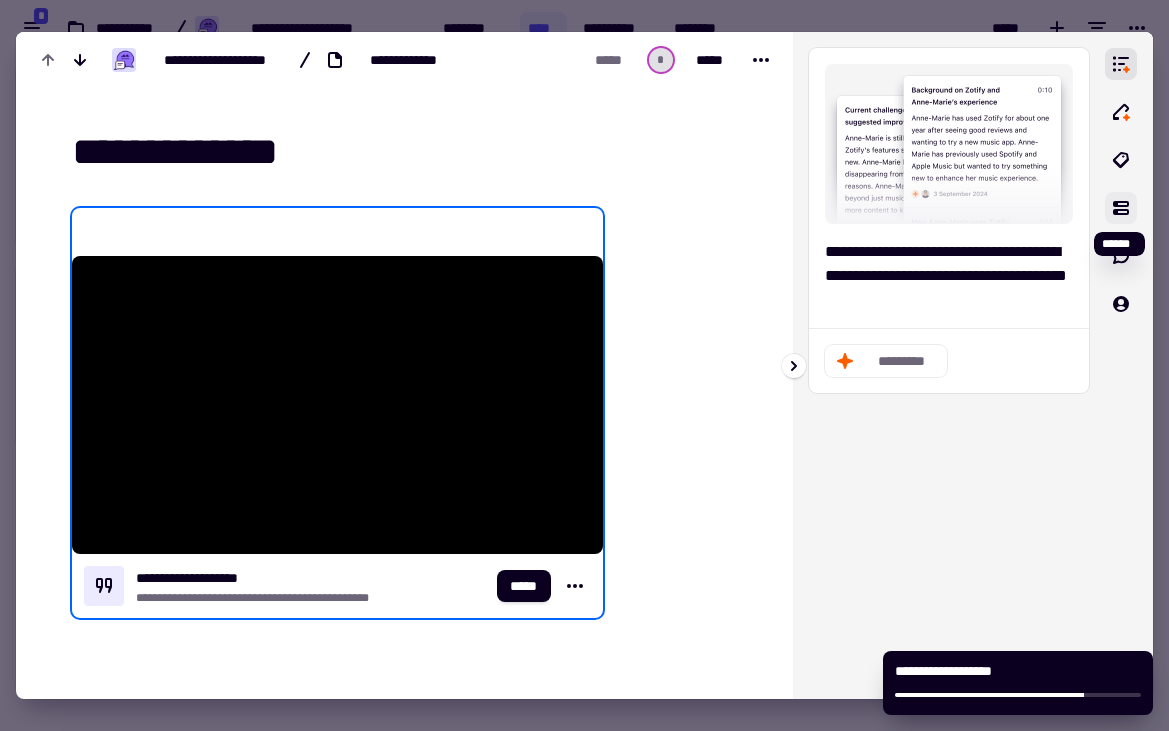 click 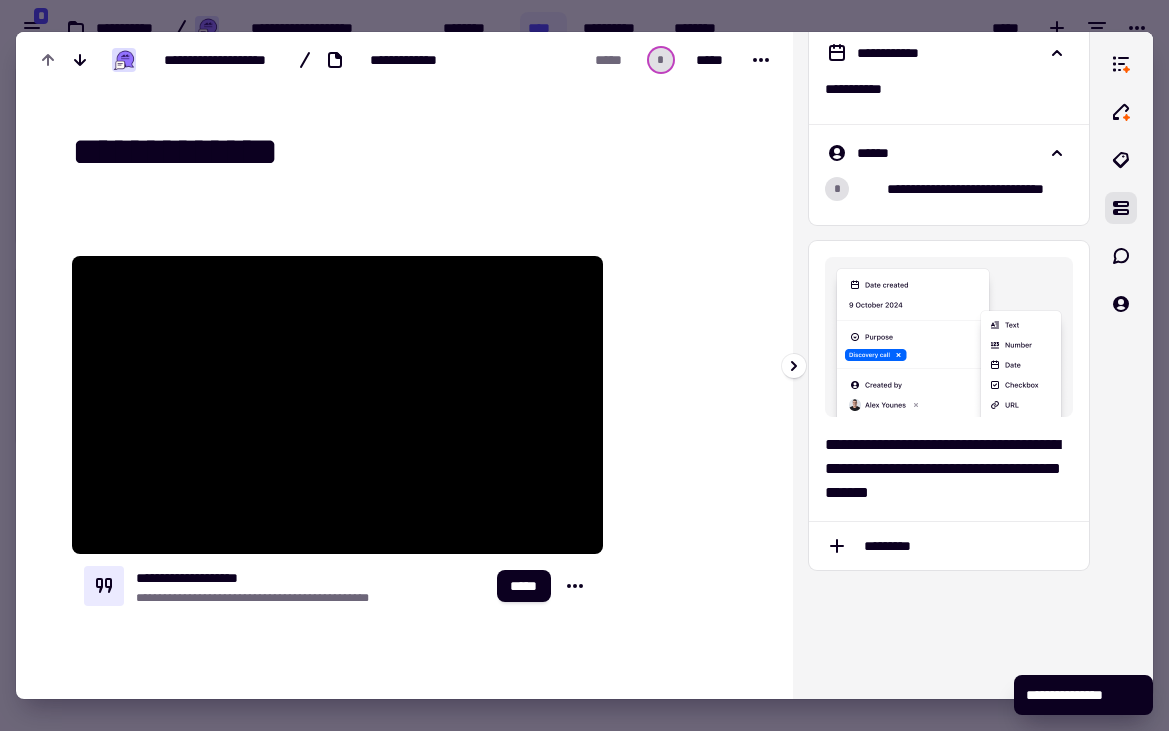 scroll, scrollTop: 0, scrollLeft: 0, axis: both 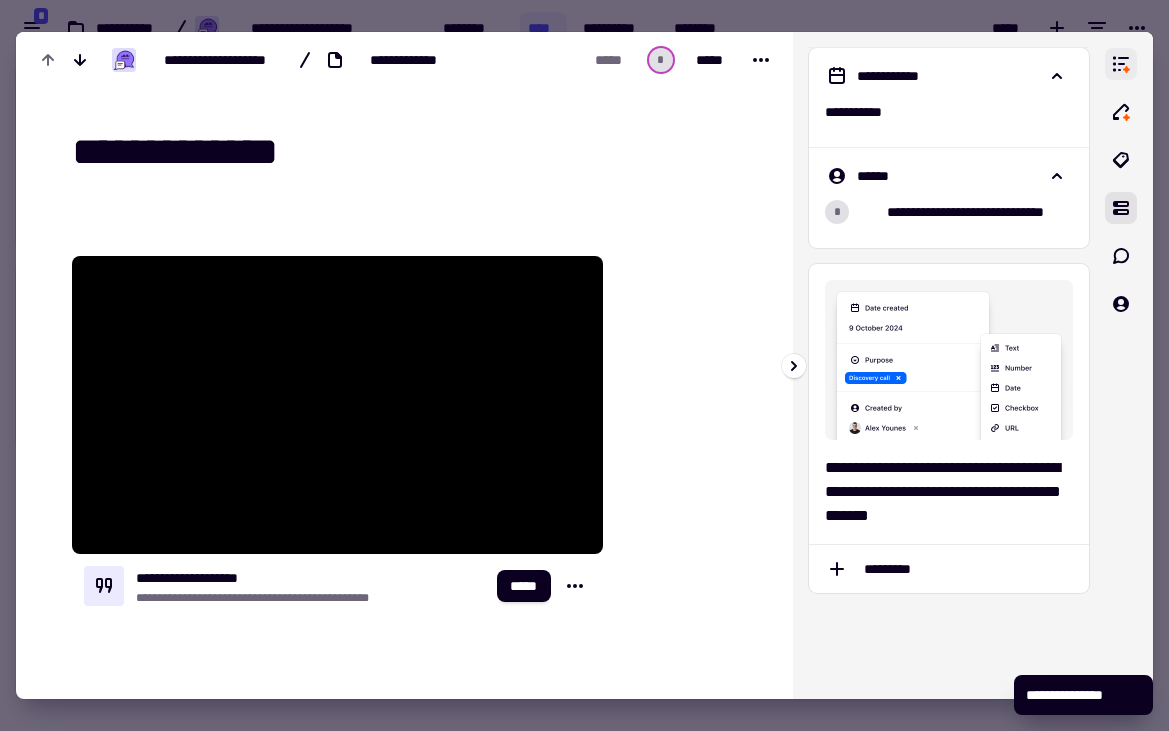 click 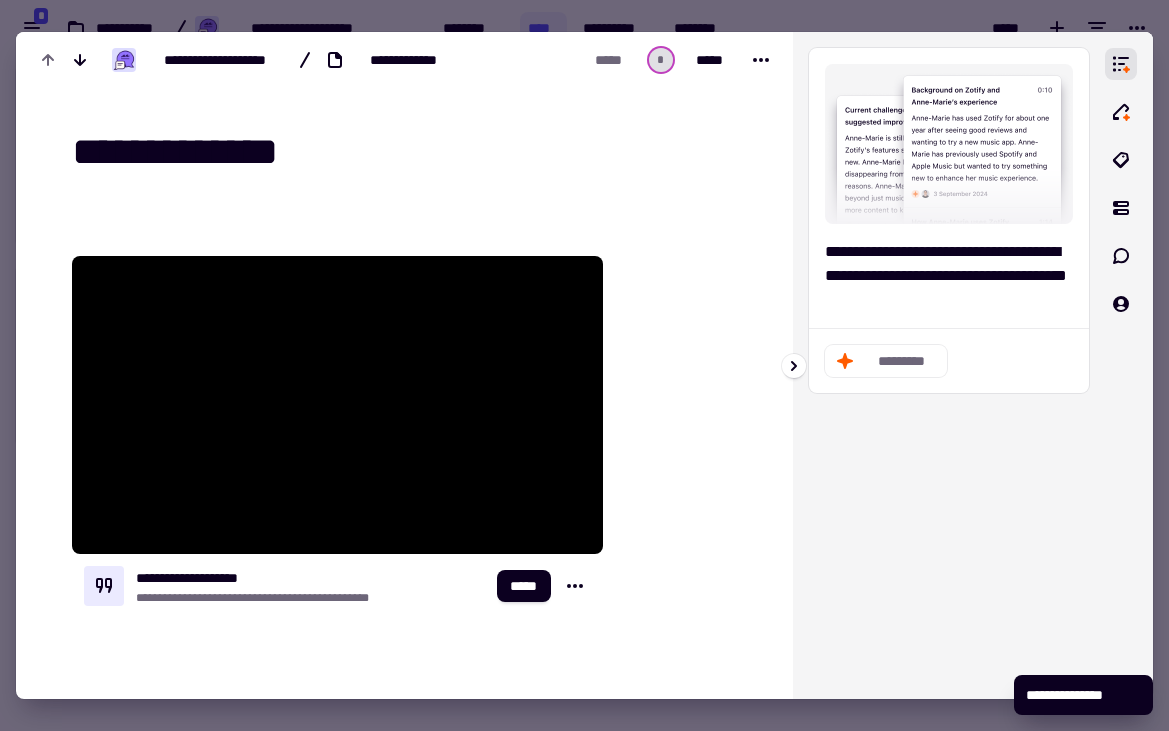click at bounding box center (1121, 365) 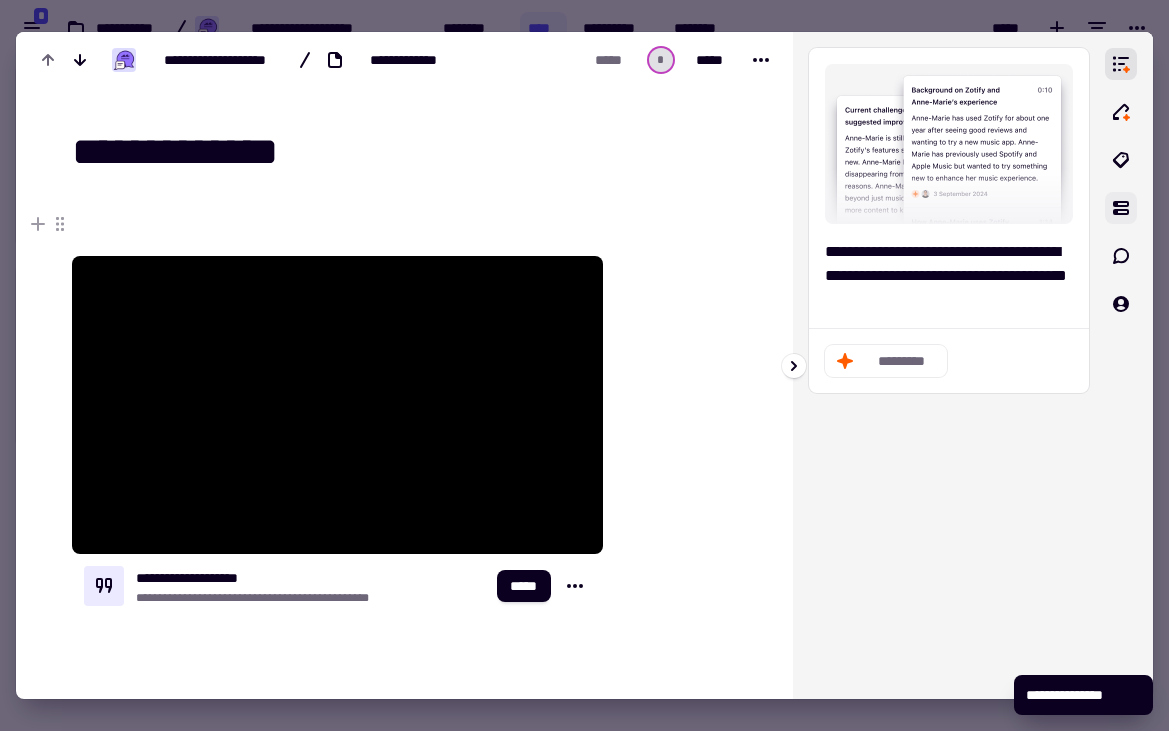 click 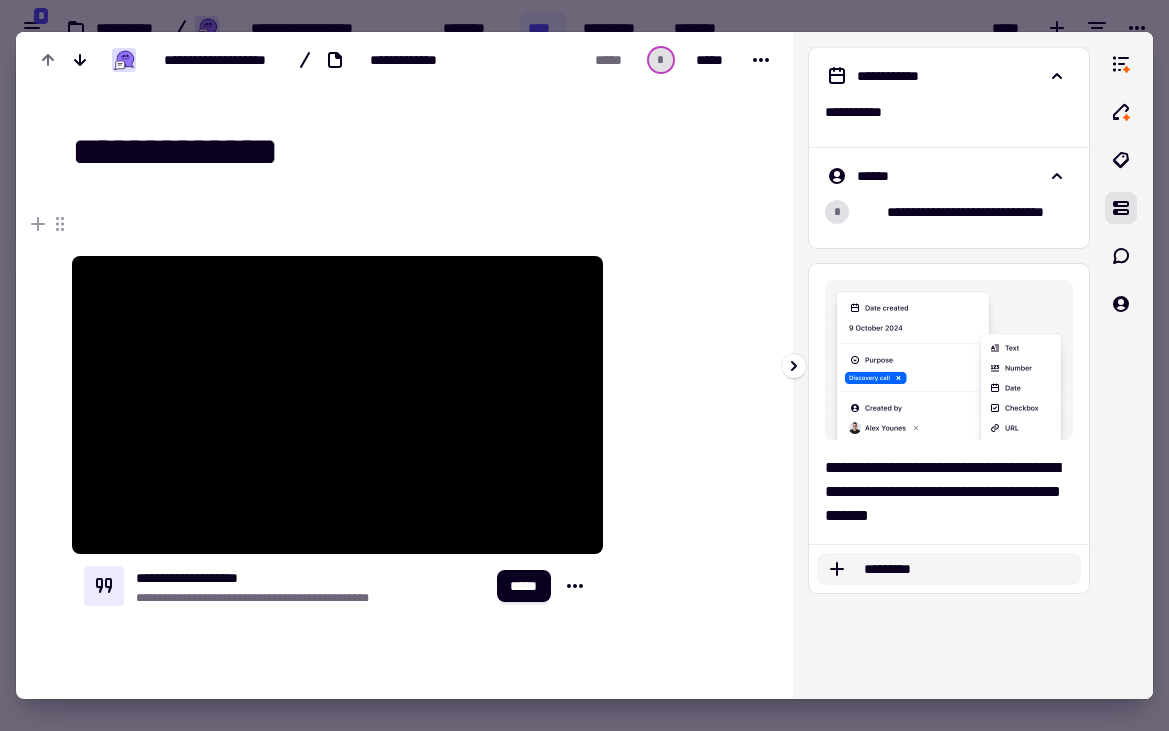 click on "*********" 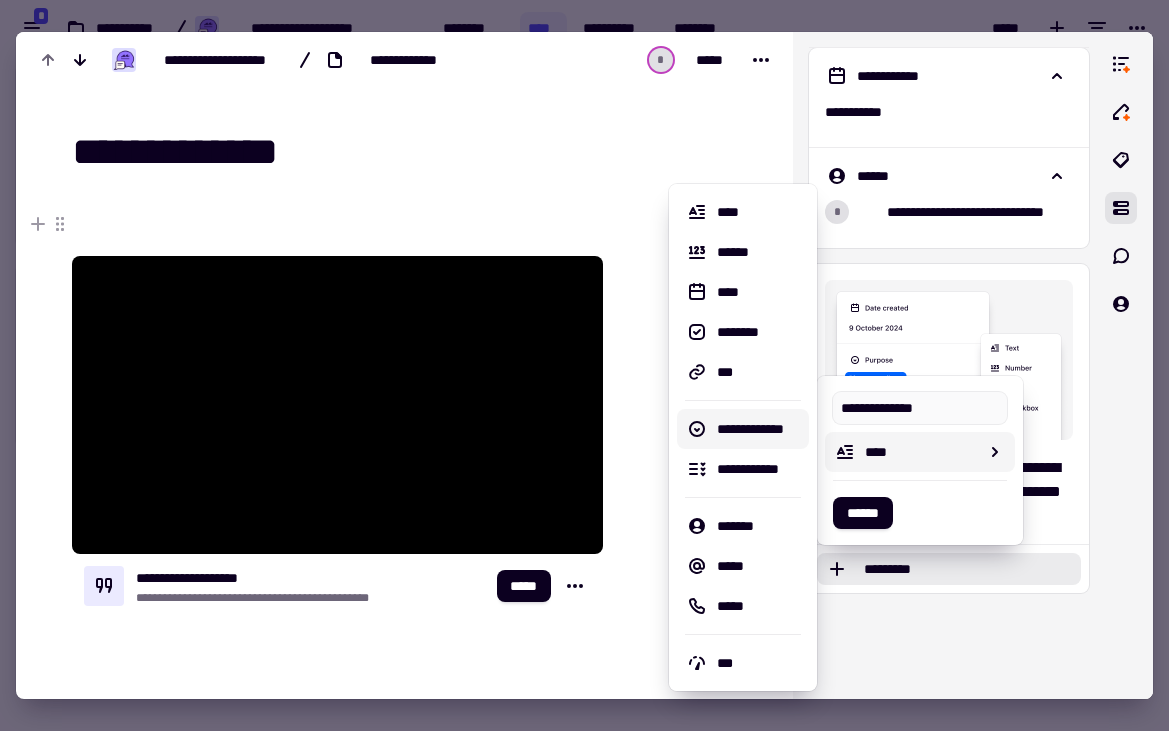 click on "**********" at bounding box center [759, 429] 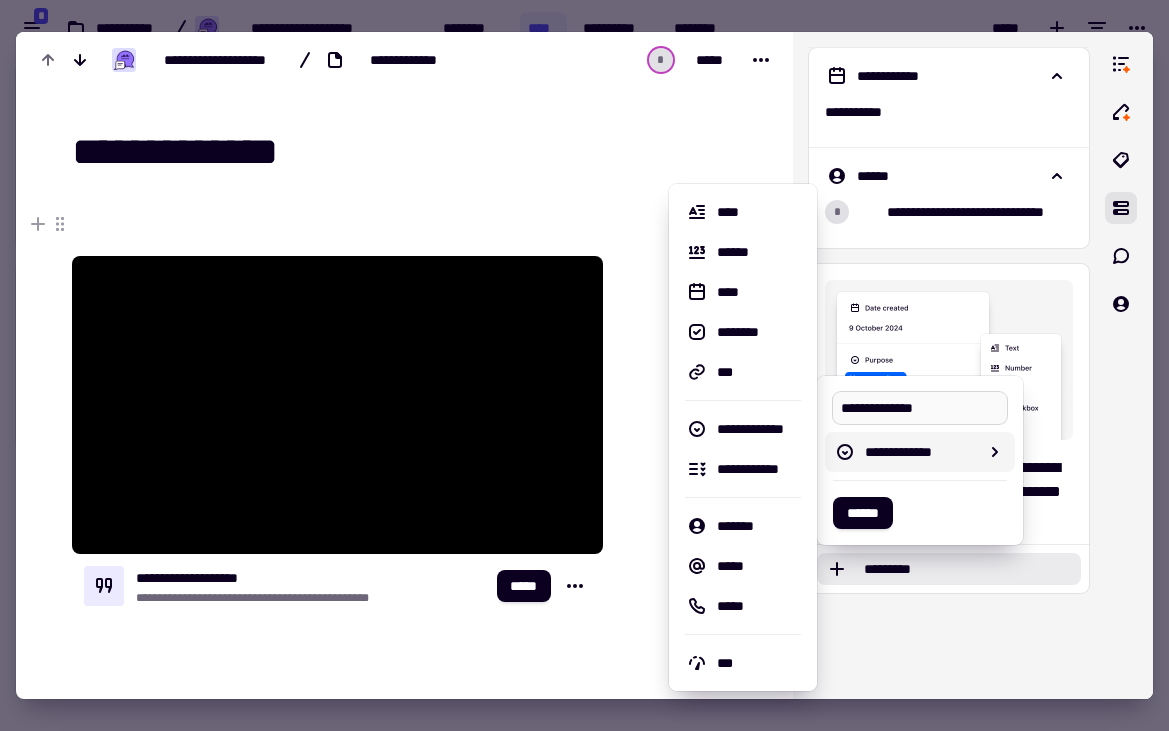 click on "**********" at bounding box center [920, 408] 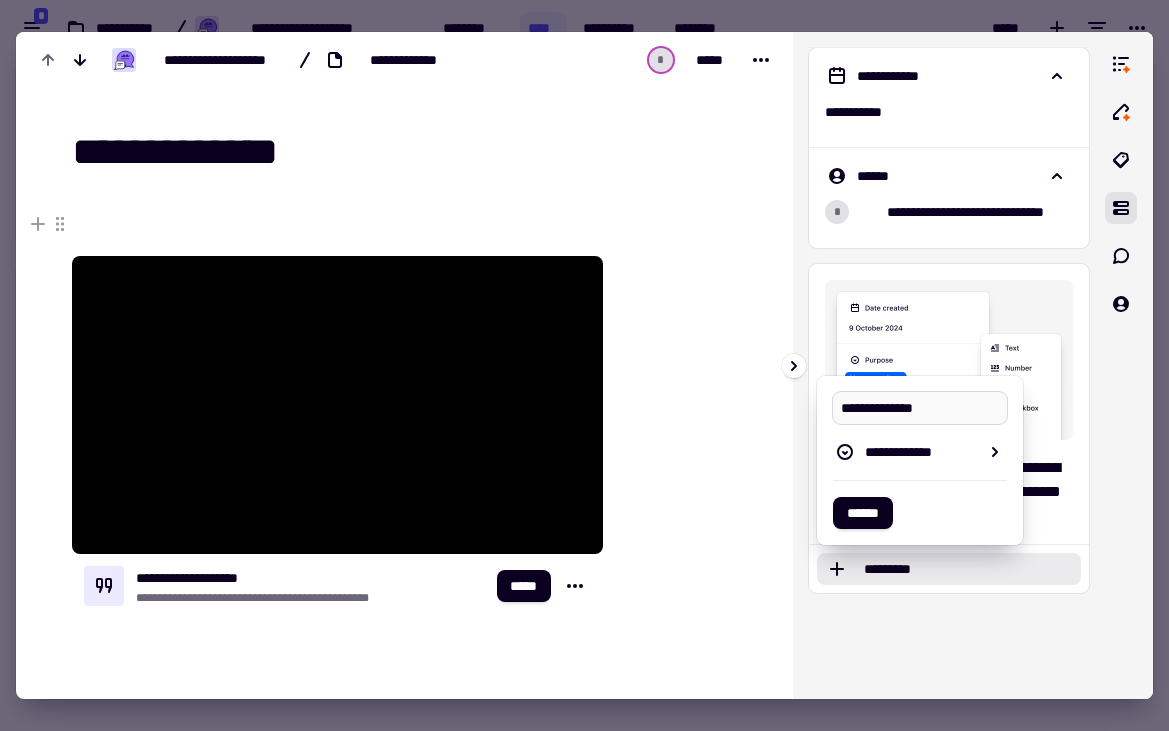 click on "**********" at bounding box center (920, 408) 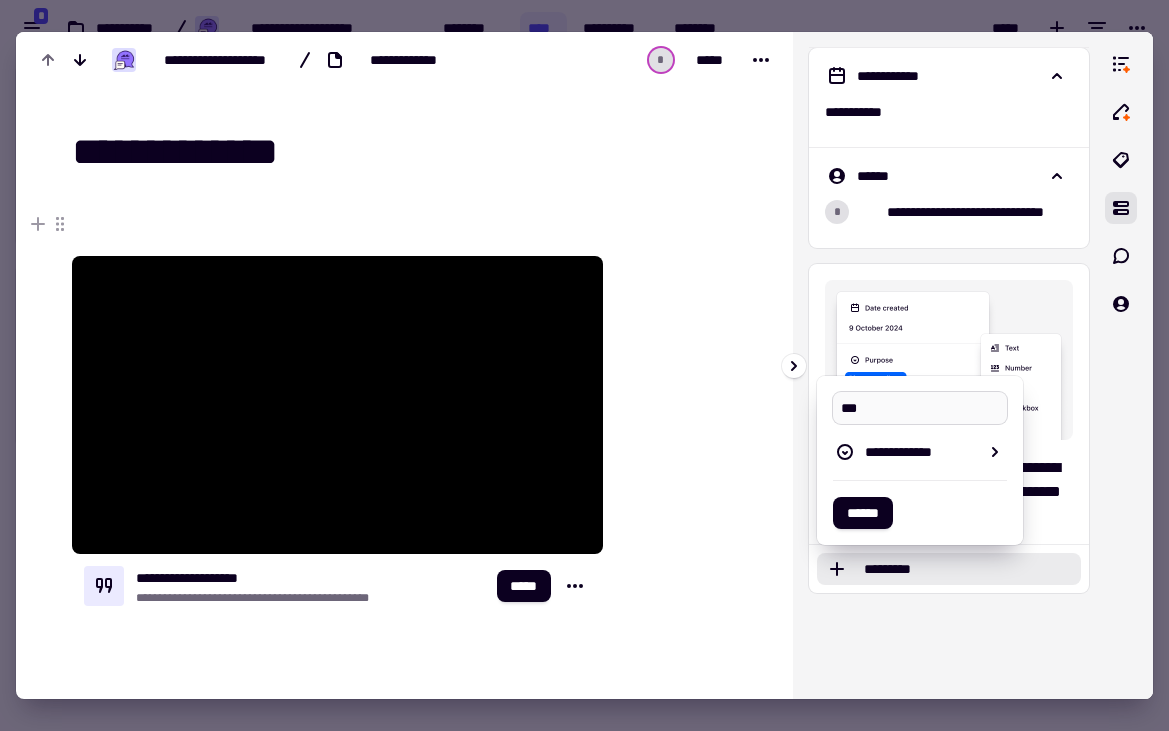 type on "****" 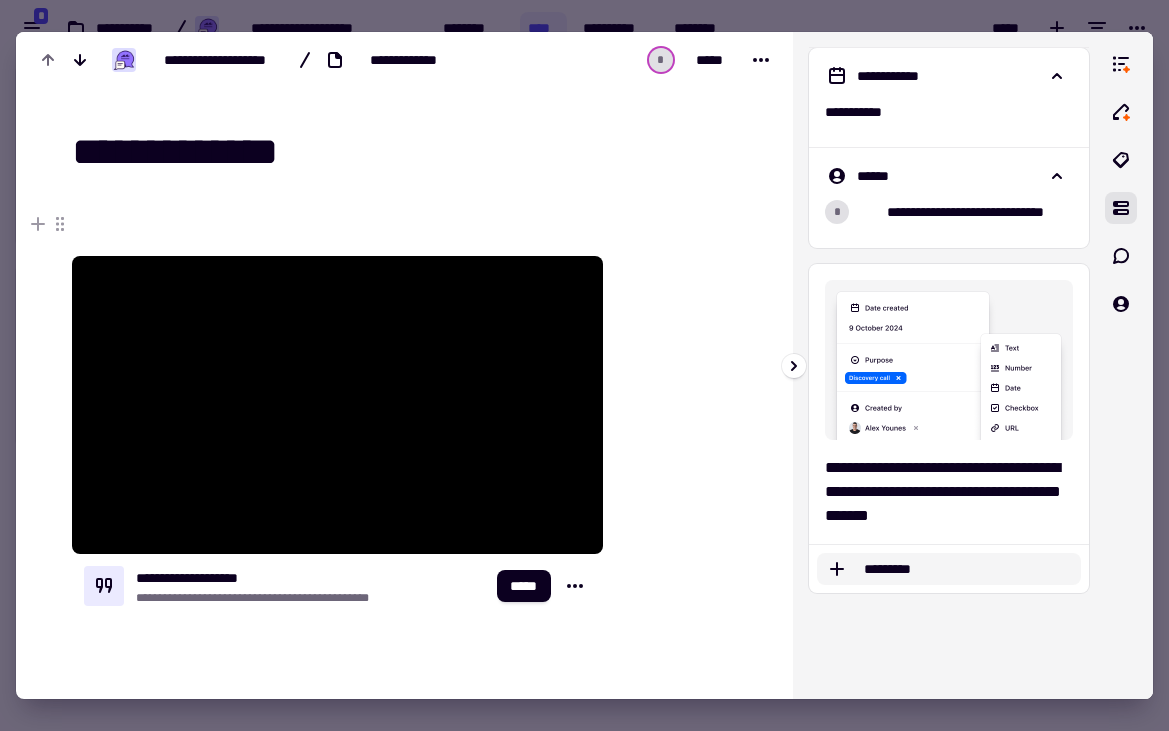 click on "*********" 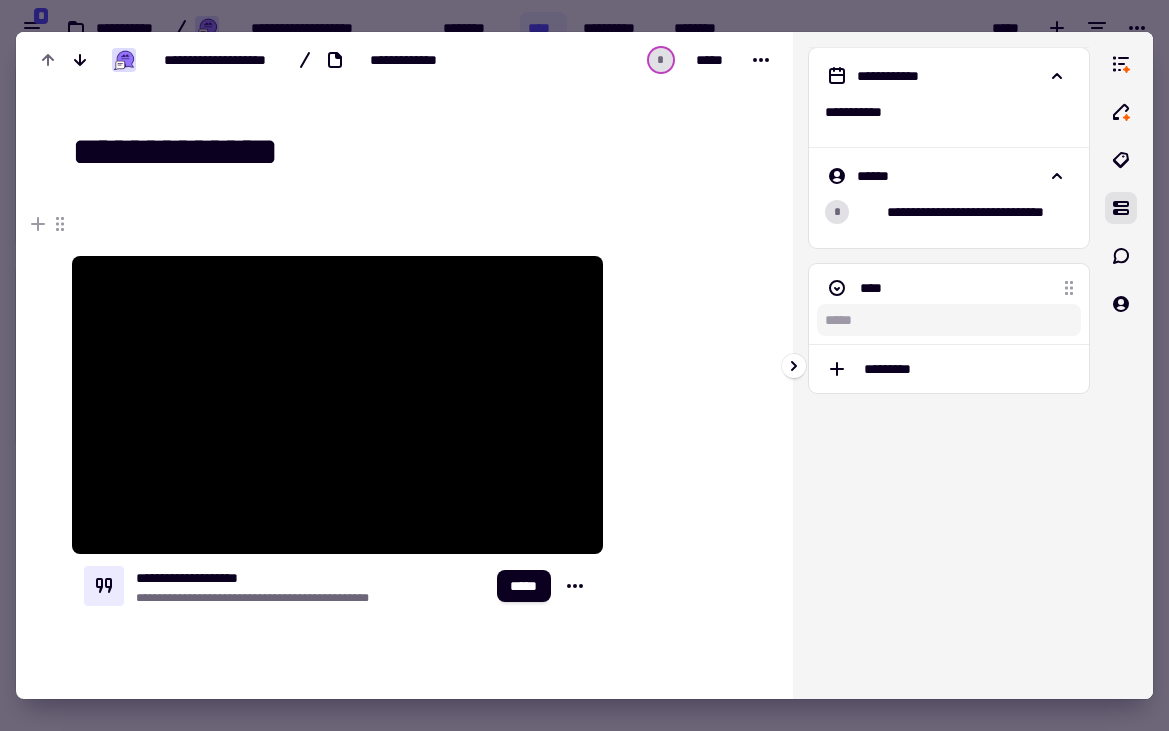 click at bounding box center (949, 320) 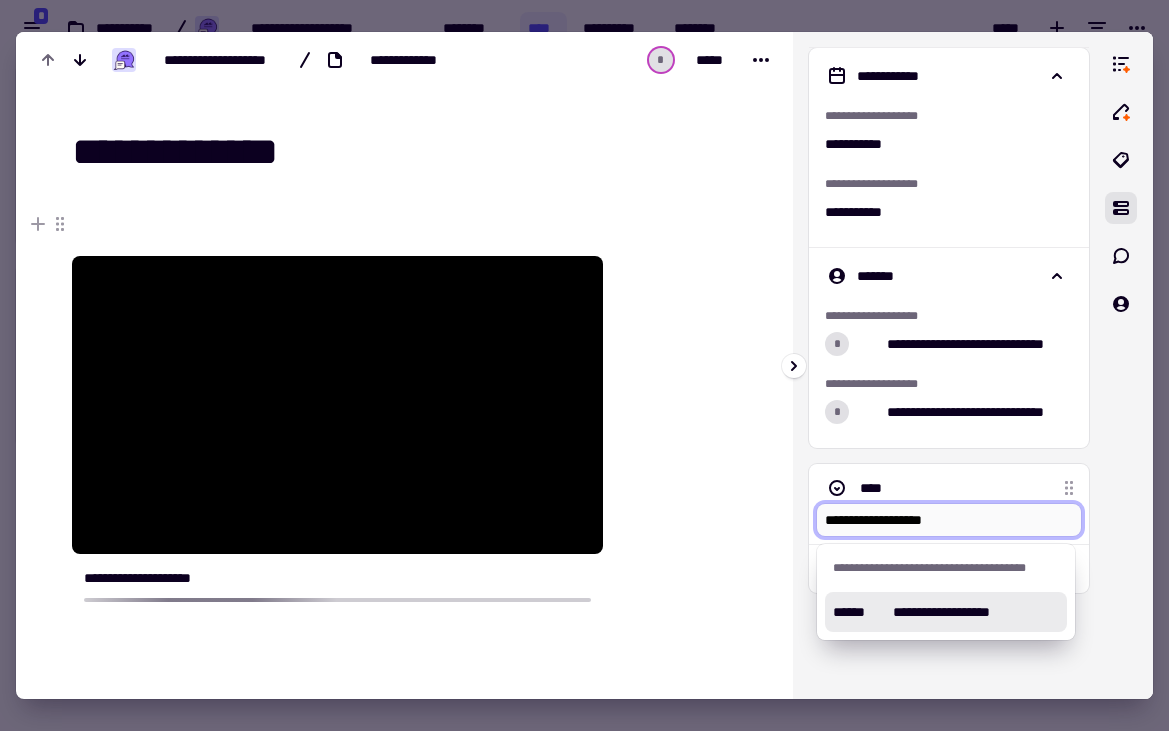 click on "**********" at bounding box center (949, 520) 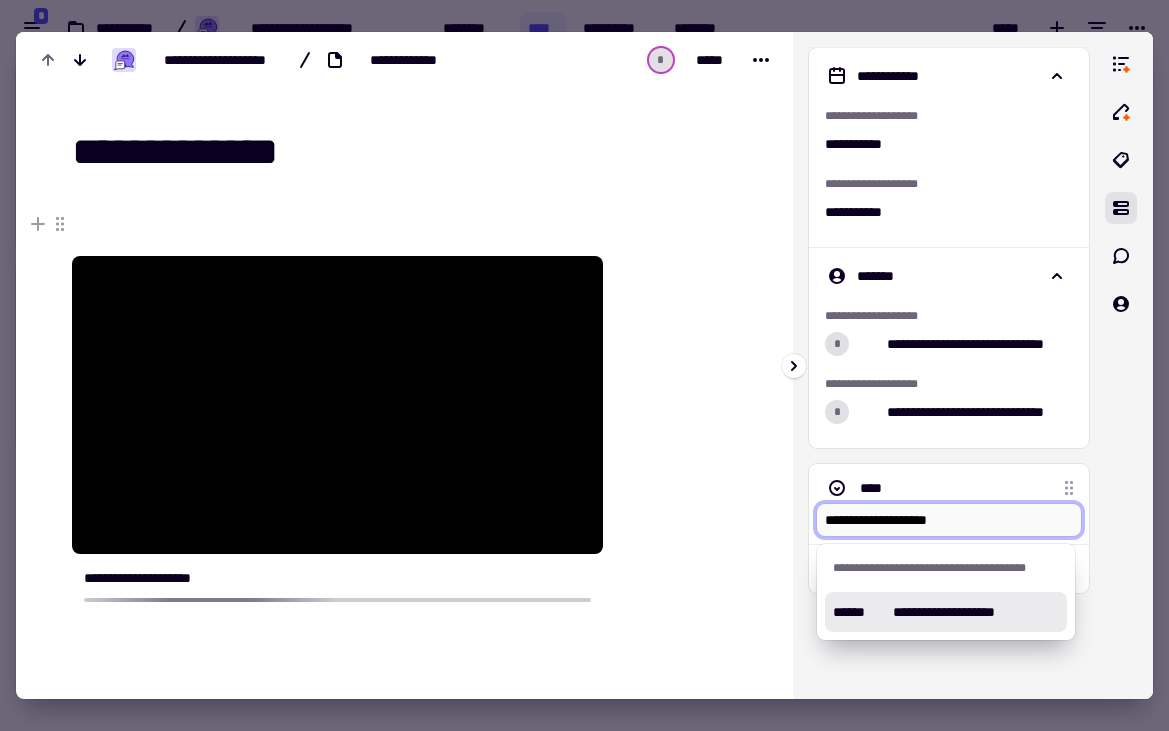 click on "**********" at bounding box center (949, 520) 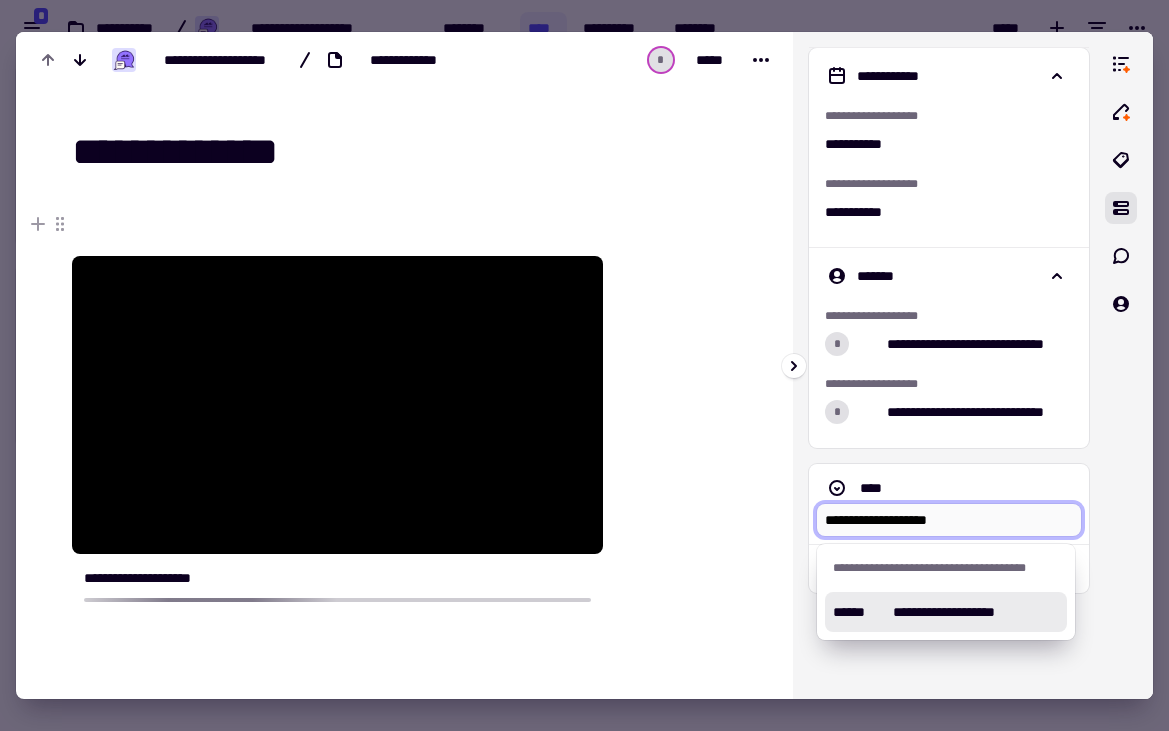 click on "******" at bounding box center (863, 612) 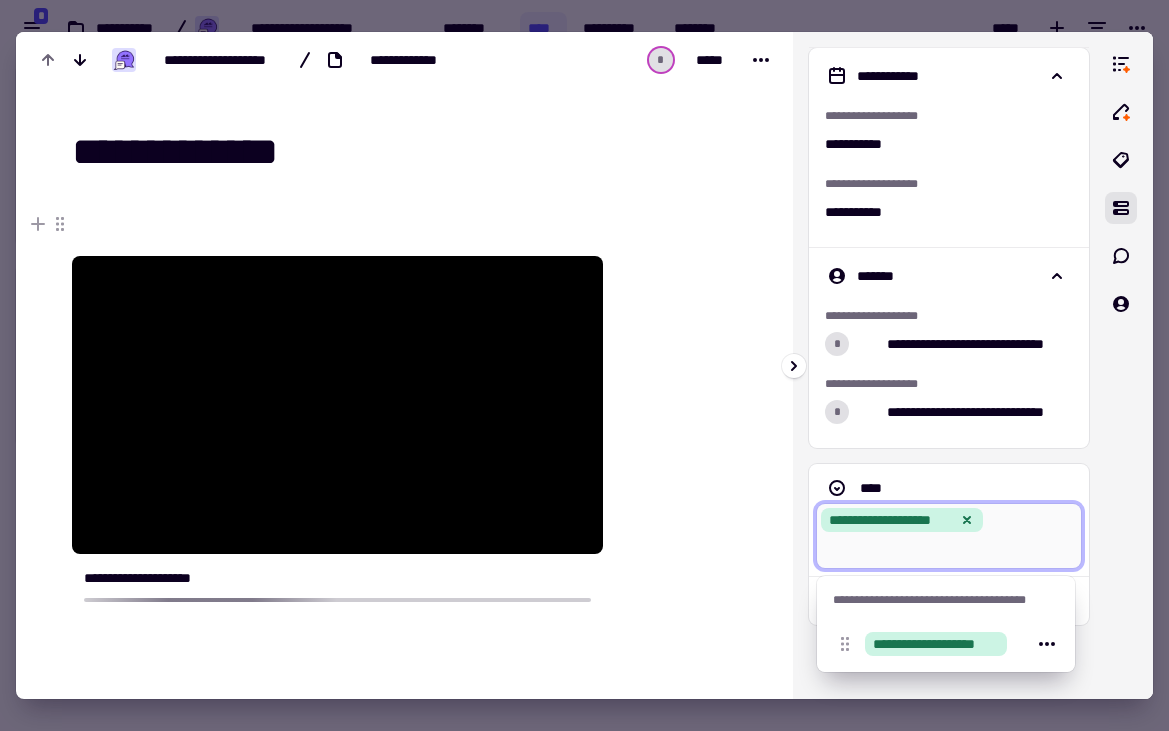 click at bounding box center (1121, 365) 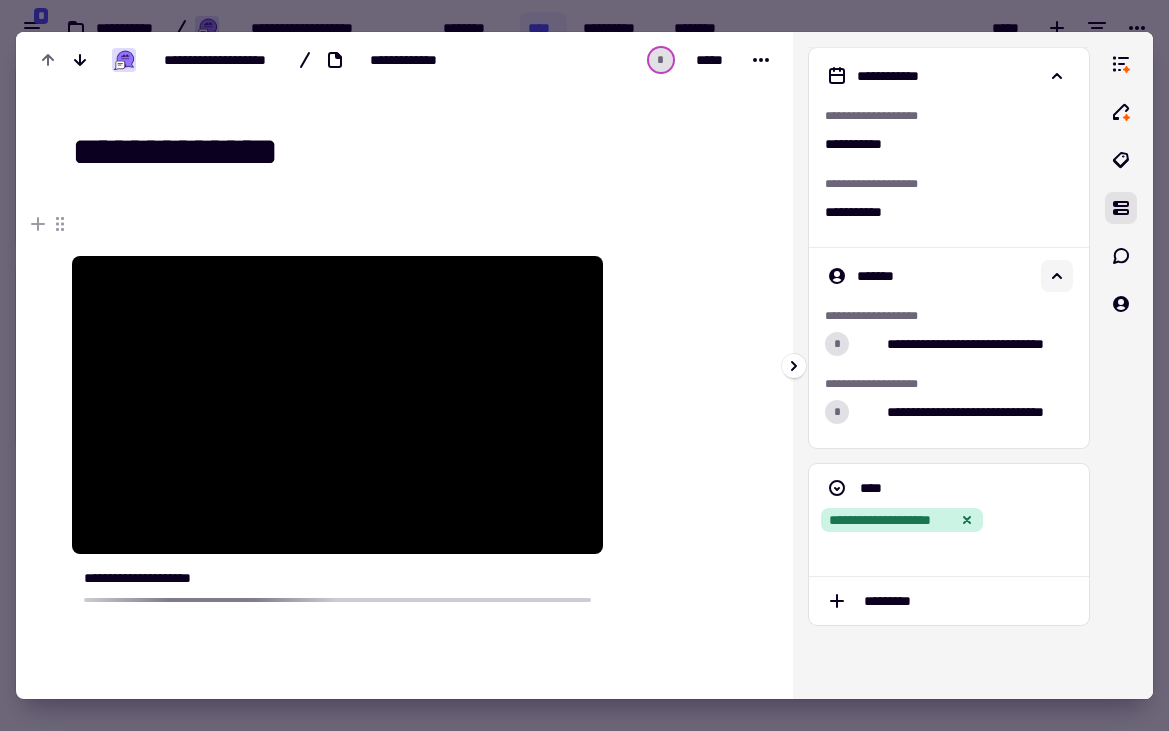 click 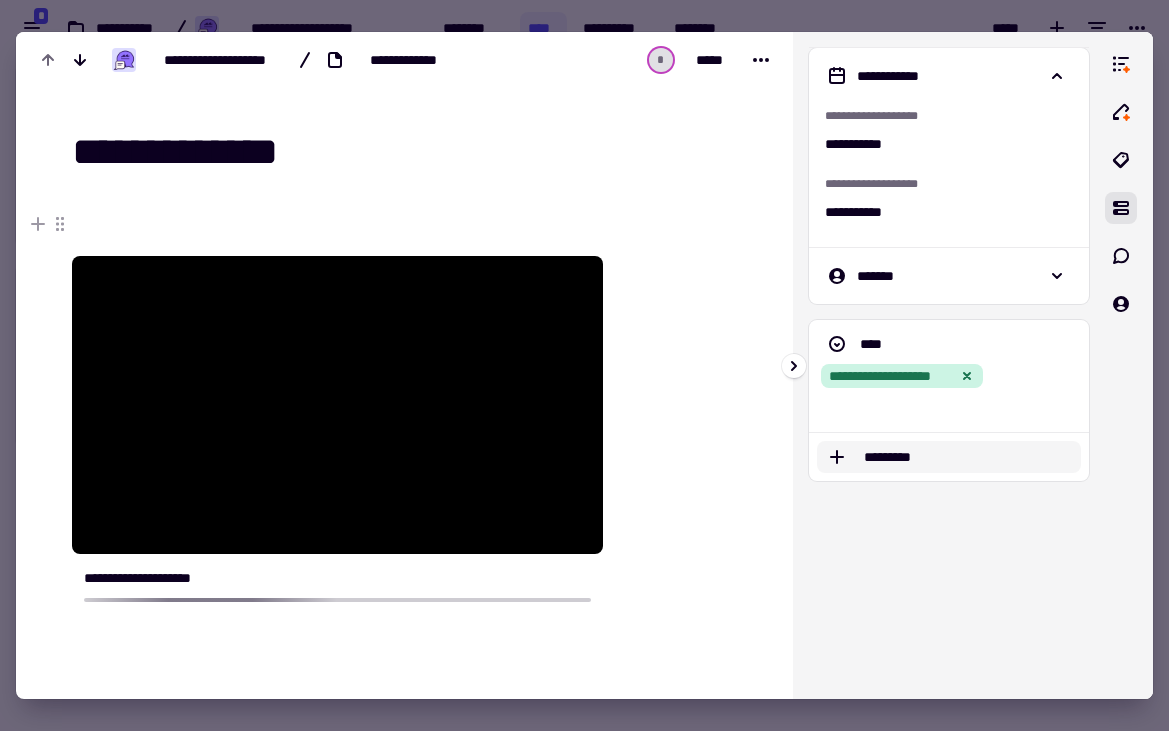 click on "*********" 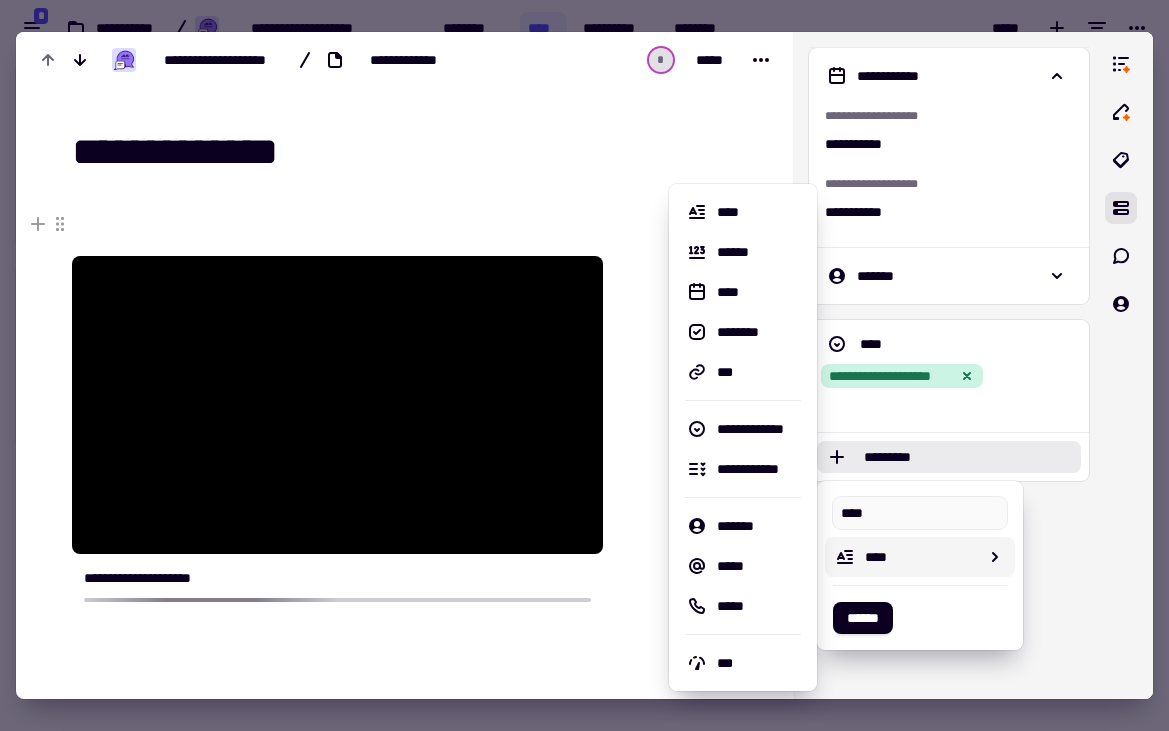 type on "****" 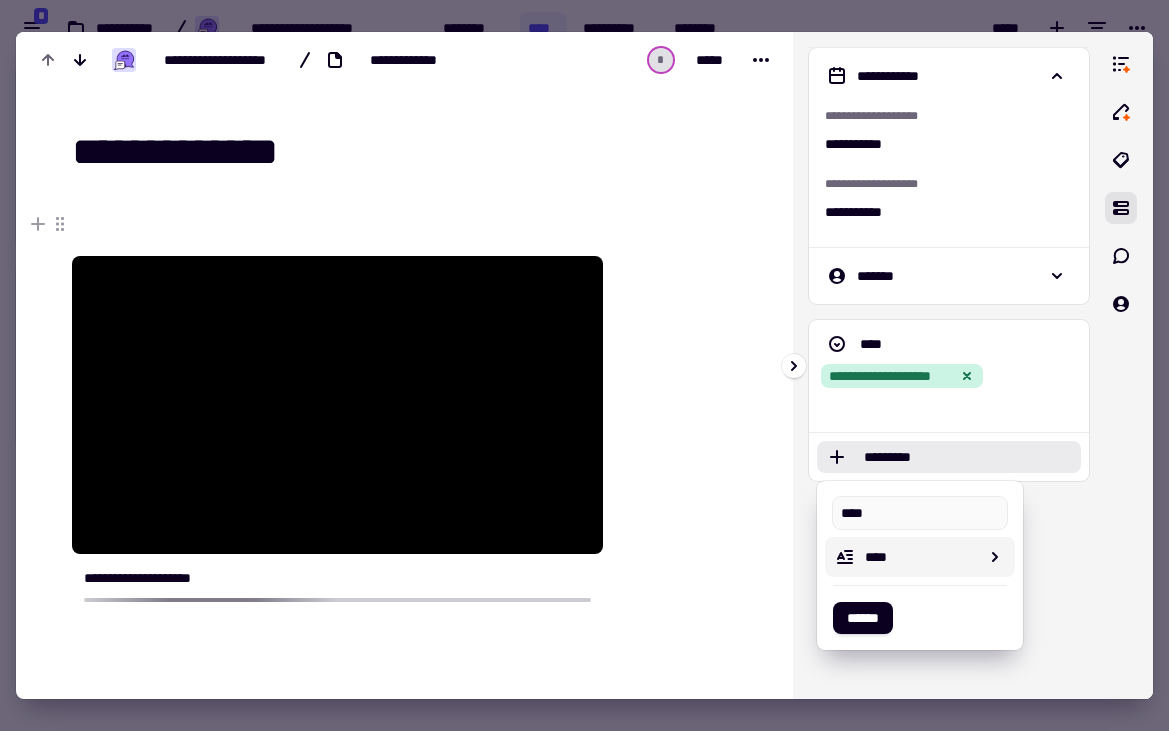 click on "****" at bounding box center (922, 557) 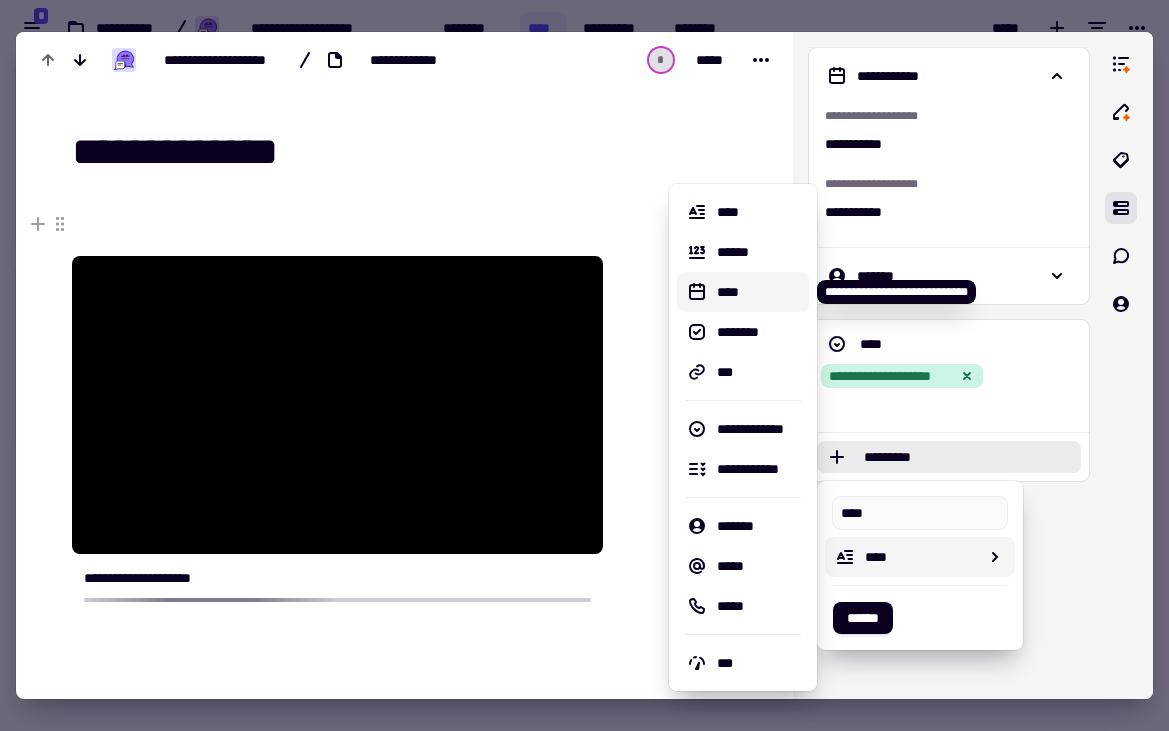 click on "****" at bounding box center [759, 292] 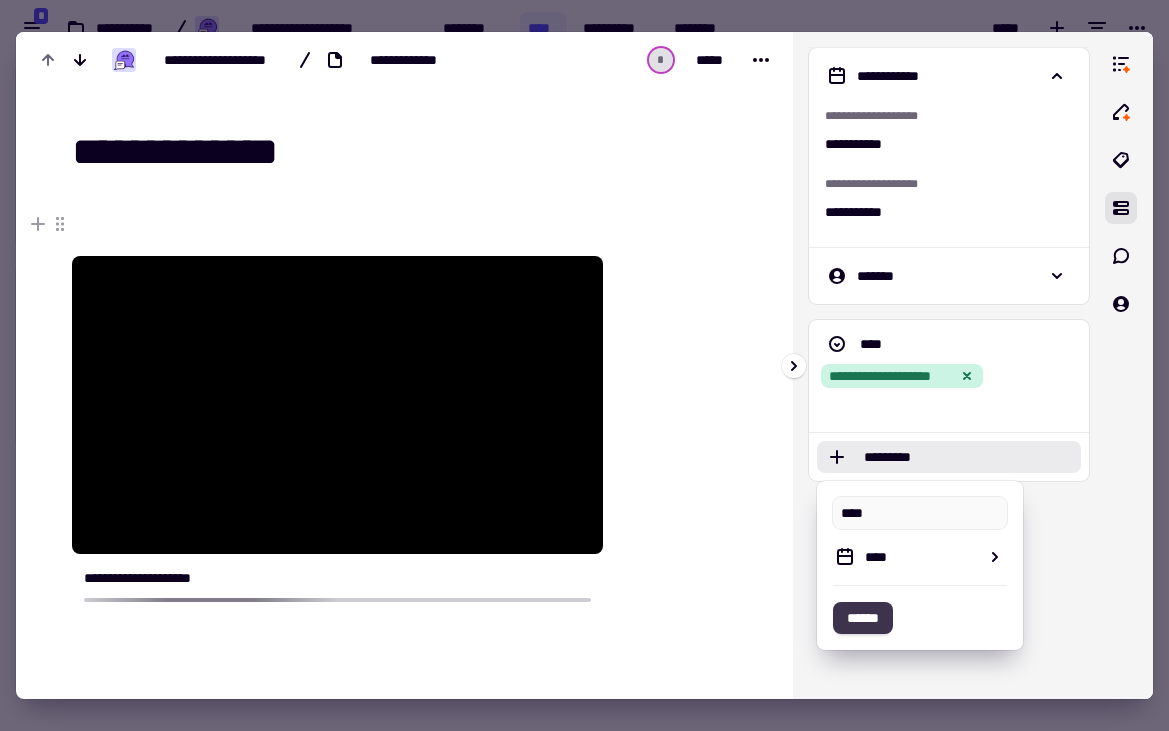 click on "******" 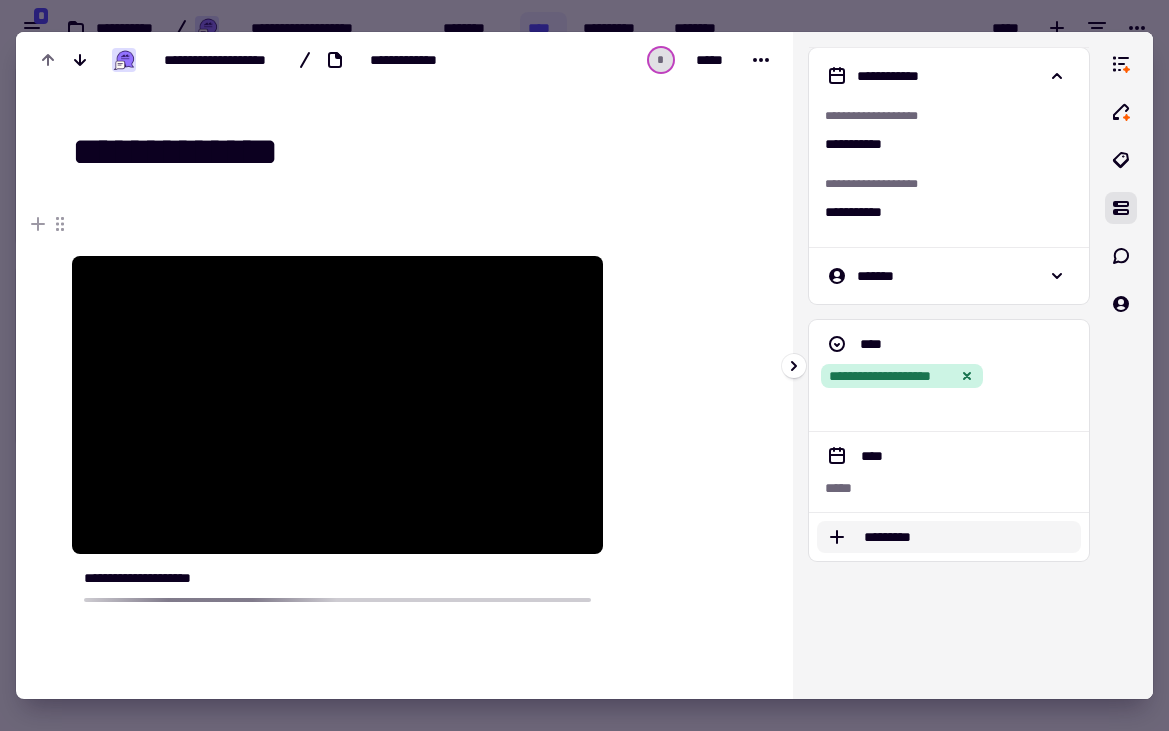 click on "*********" 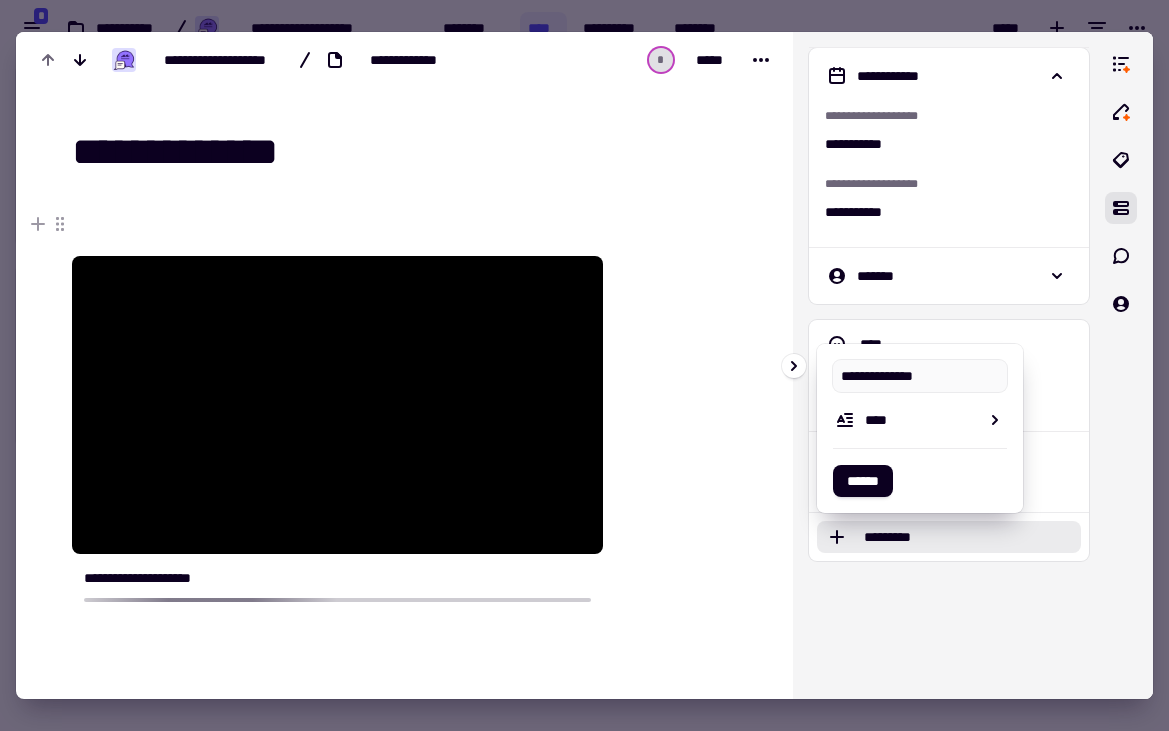 click on "[FIRST] [LAST] [STREET] [NUMBER] [CITY], [STATE] [ZIP]   [COUNTRY] [STATE] [CITY] [ZIP] [STATE] [CITY] [ZIP] [NUMBER] [STREET] [NUMBER] [STREET]" at bounding box center [949, 365] 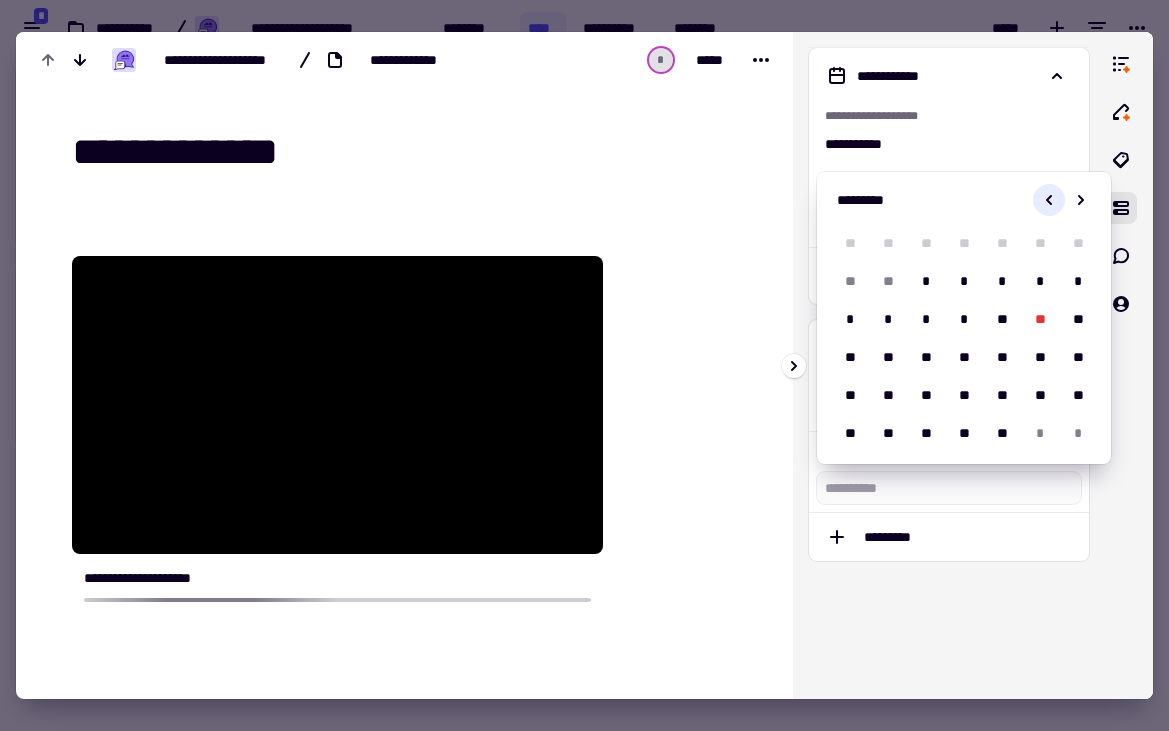 click 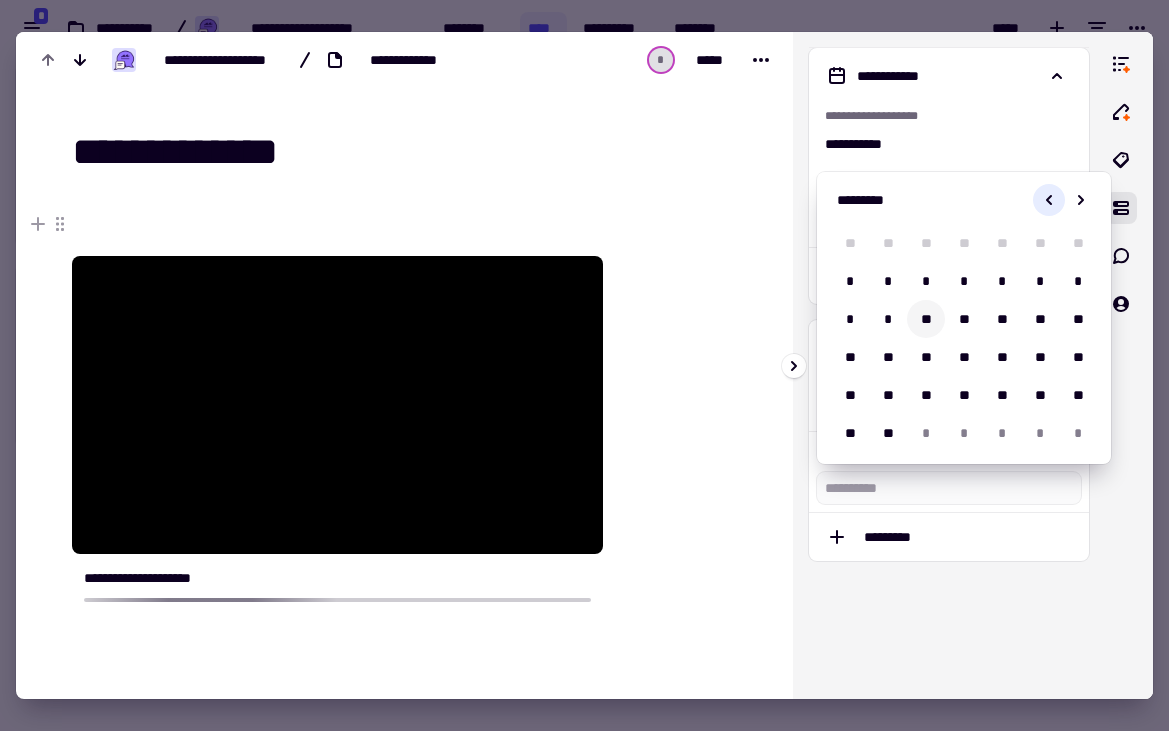 click on "**" at bounding box center [926, 319] 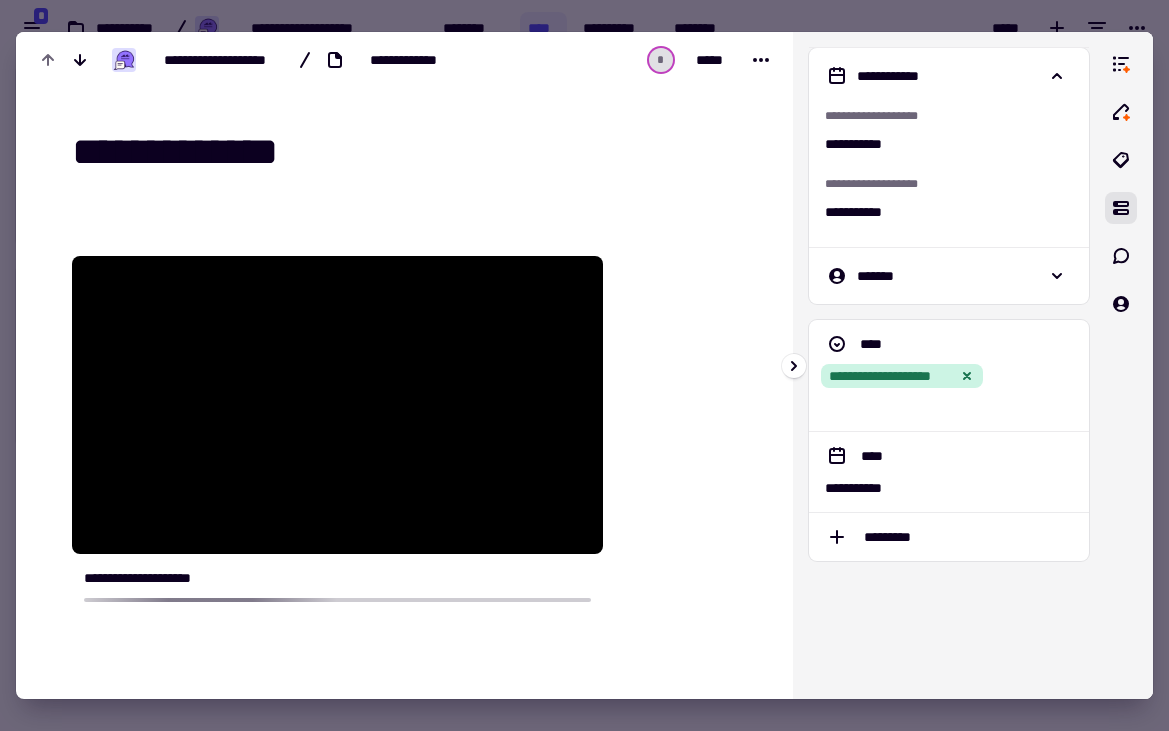 click on "[FIRST] [LAST] [STREET] [NUMBER] [CITY], [STATE] [ZIP]   [COUNTRY] [STATE] [CITY] [ZIP] [STATE] [CITY] [ZIP] [NUMBER] [STREET] [NUMBER] [STREET]" at bounding box center [949, 365] 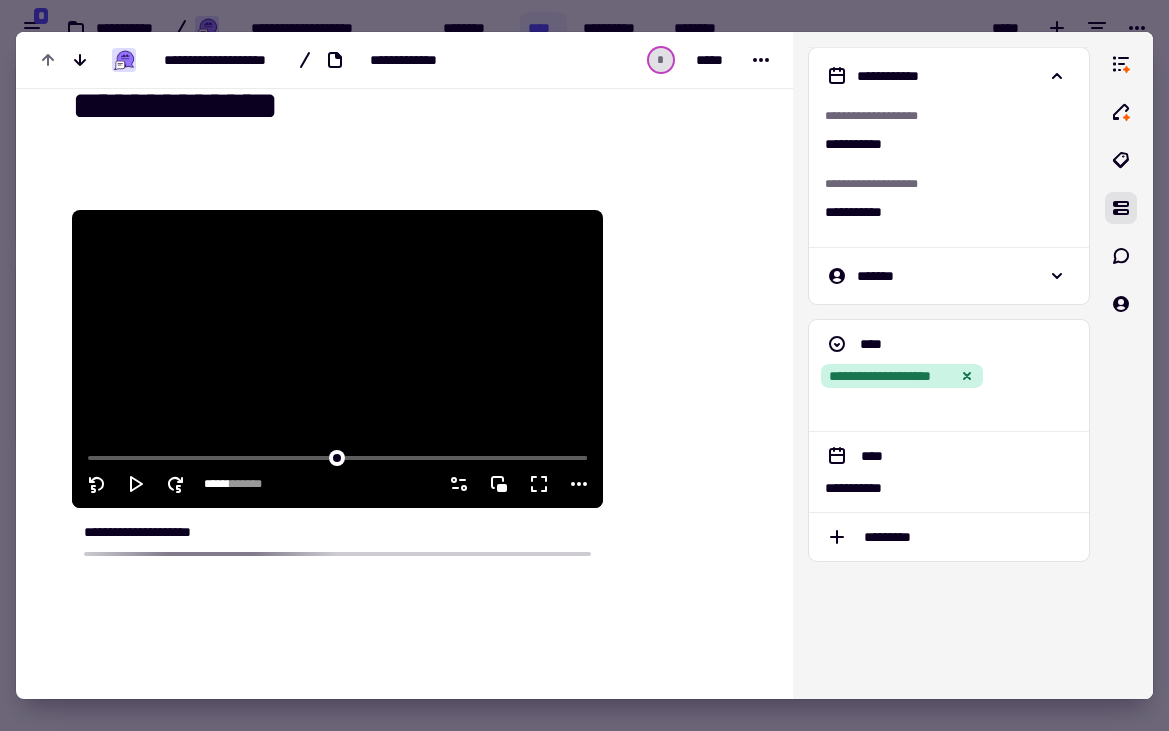 scroll, scrollTop: 0, scrollLeft: 0, axis: both 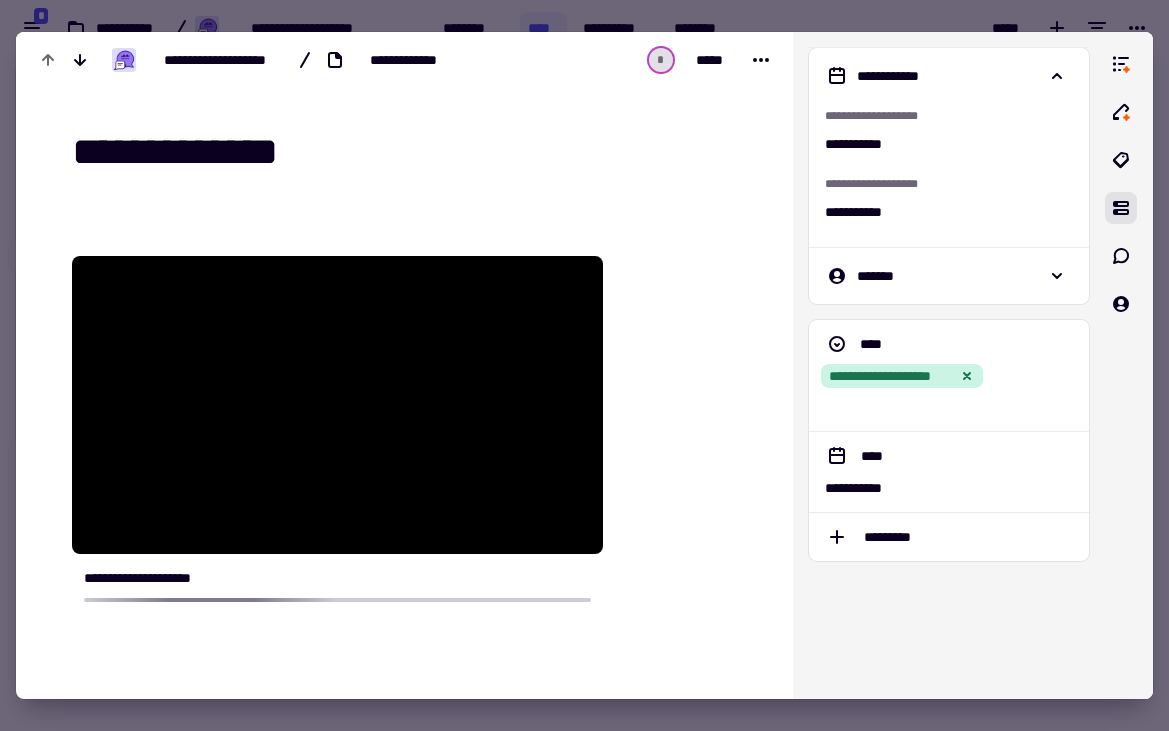 click at bounding box center (584, 365) 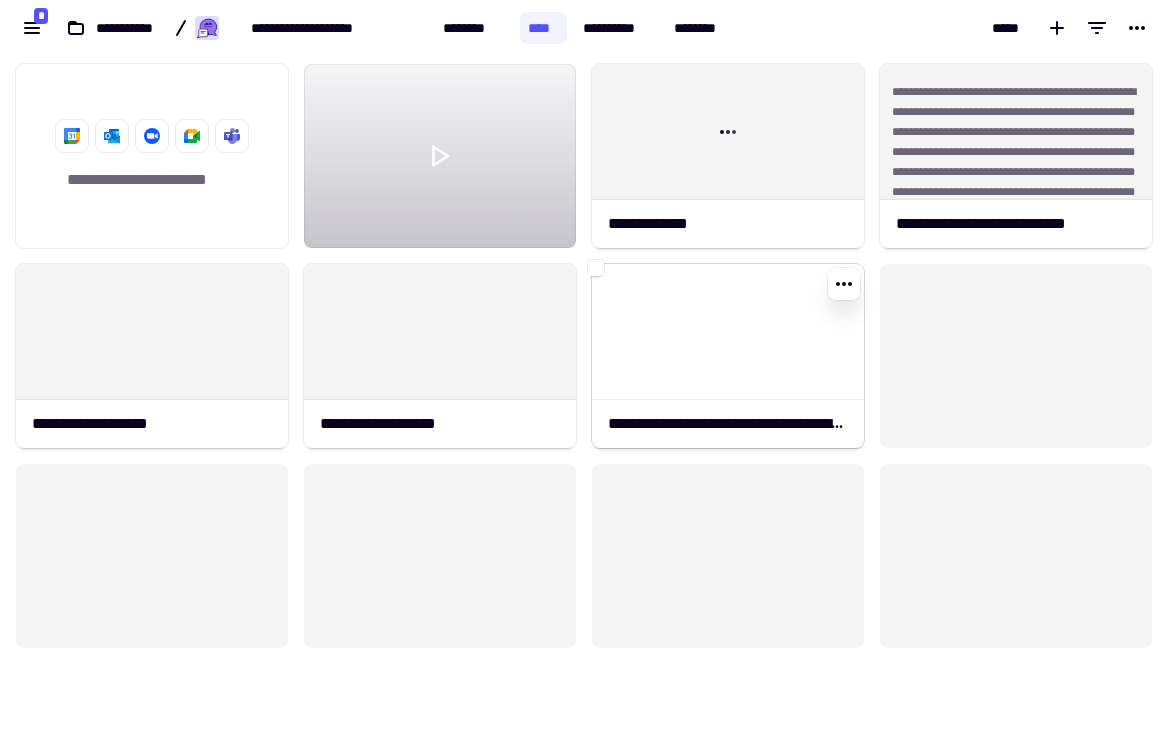click 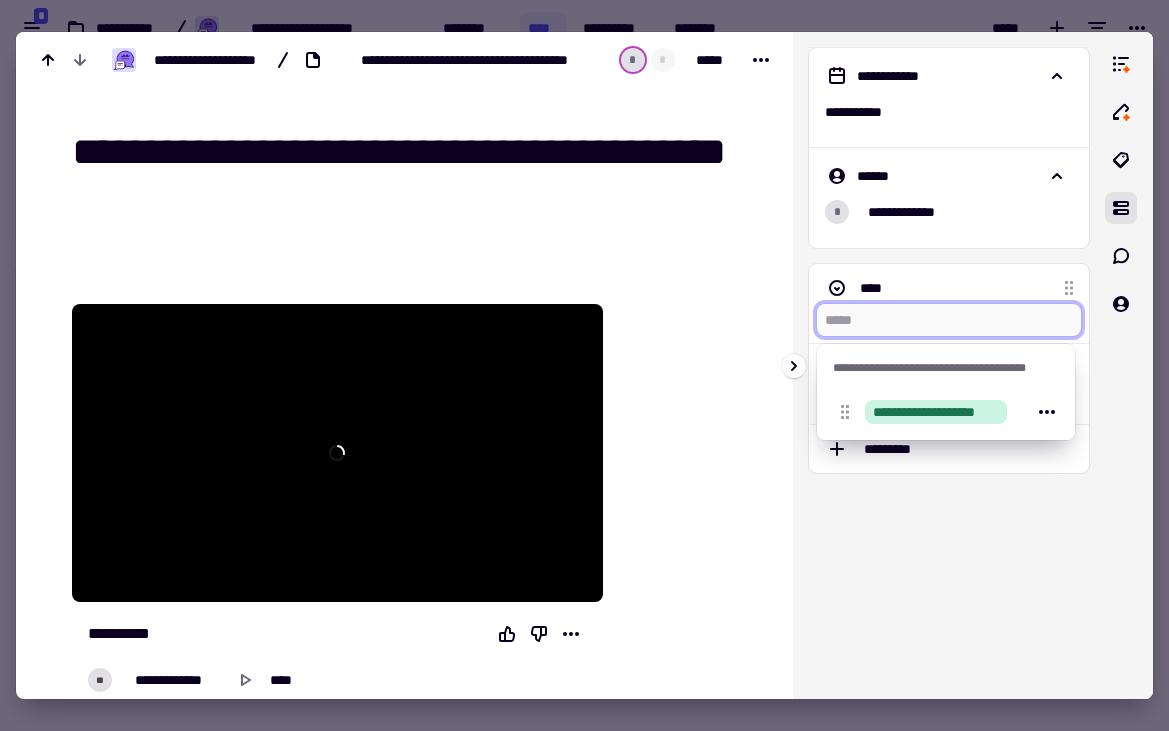 click at bounding box center (949, 320) 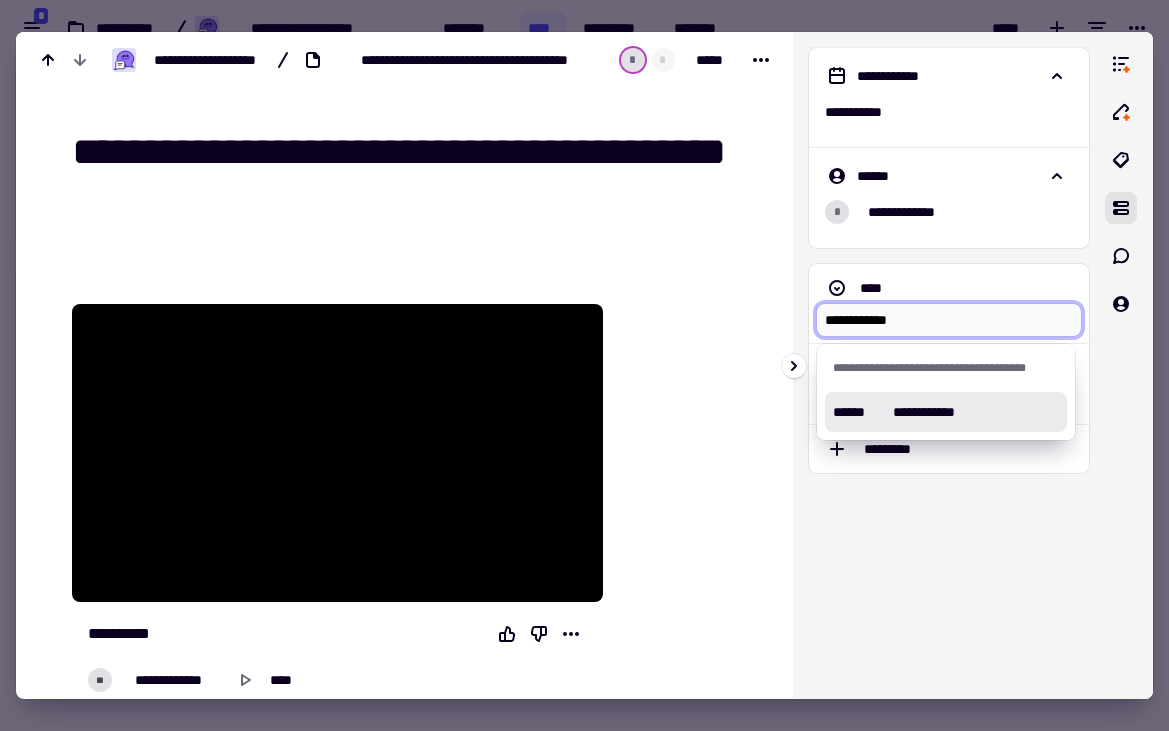 click on "******" at bounding box center (863, 412) 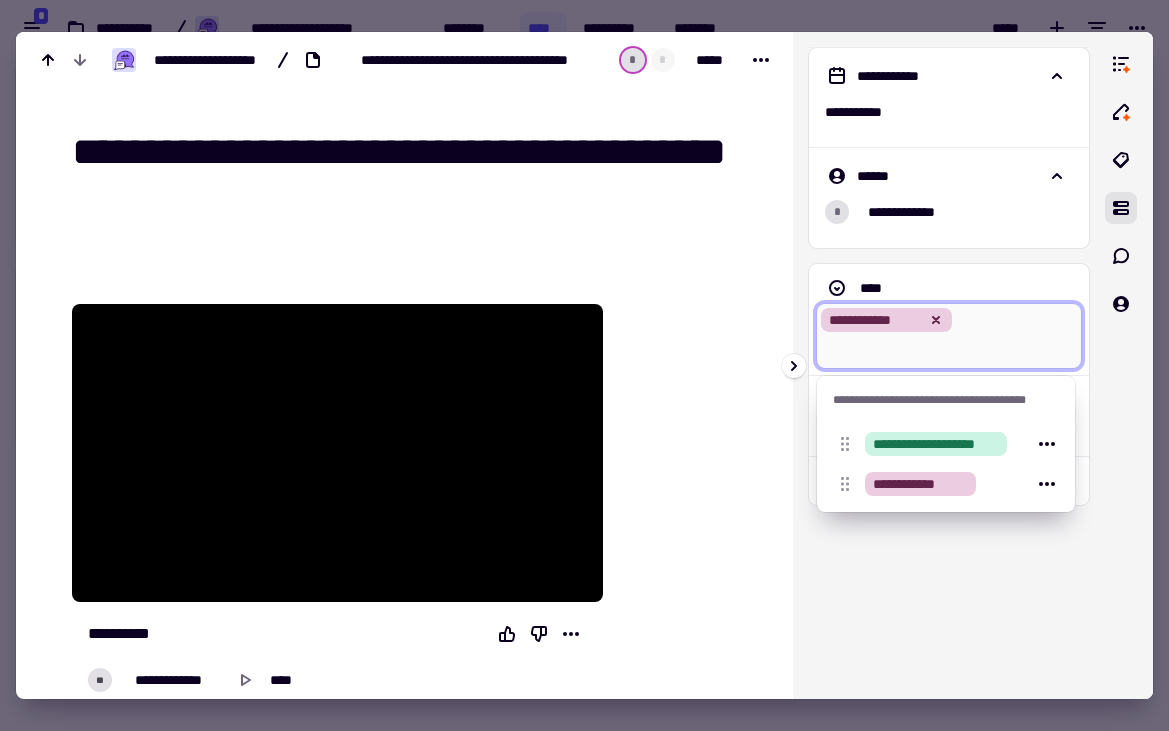click on "[FIRST] [LAST]   [STREET] [NUMBER] [CITY] [STATE] [ZIP]" at bounding box center (949, 365) 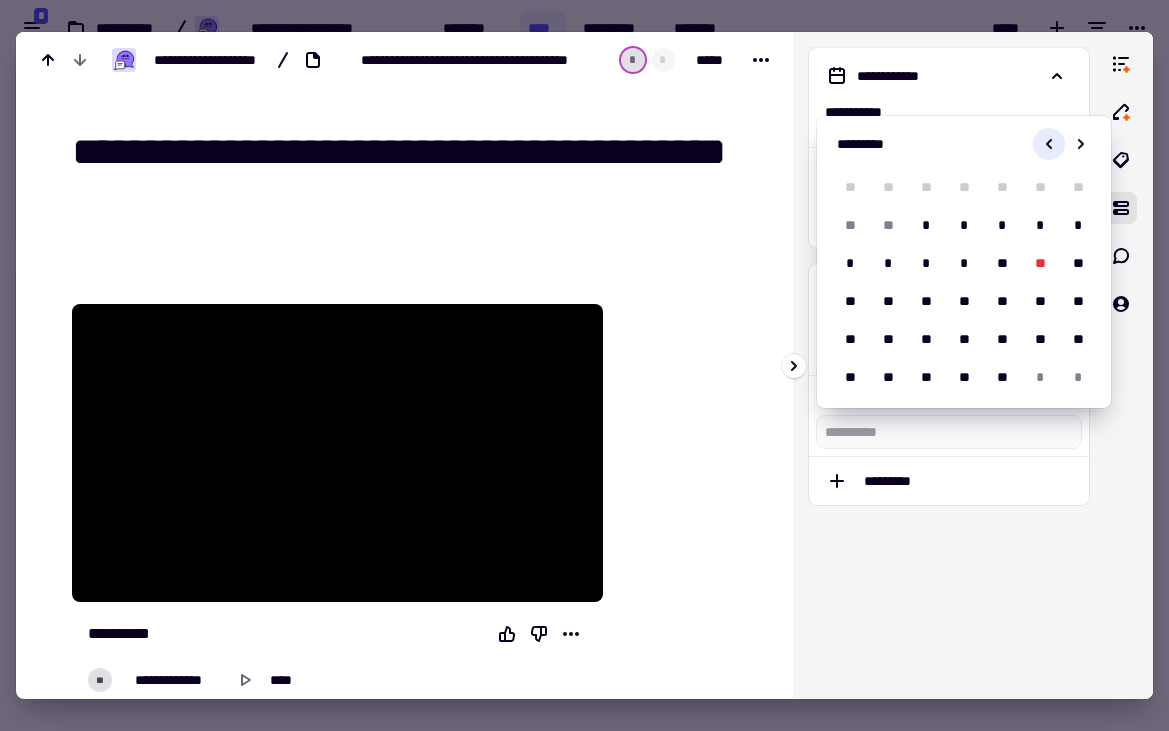 click 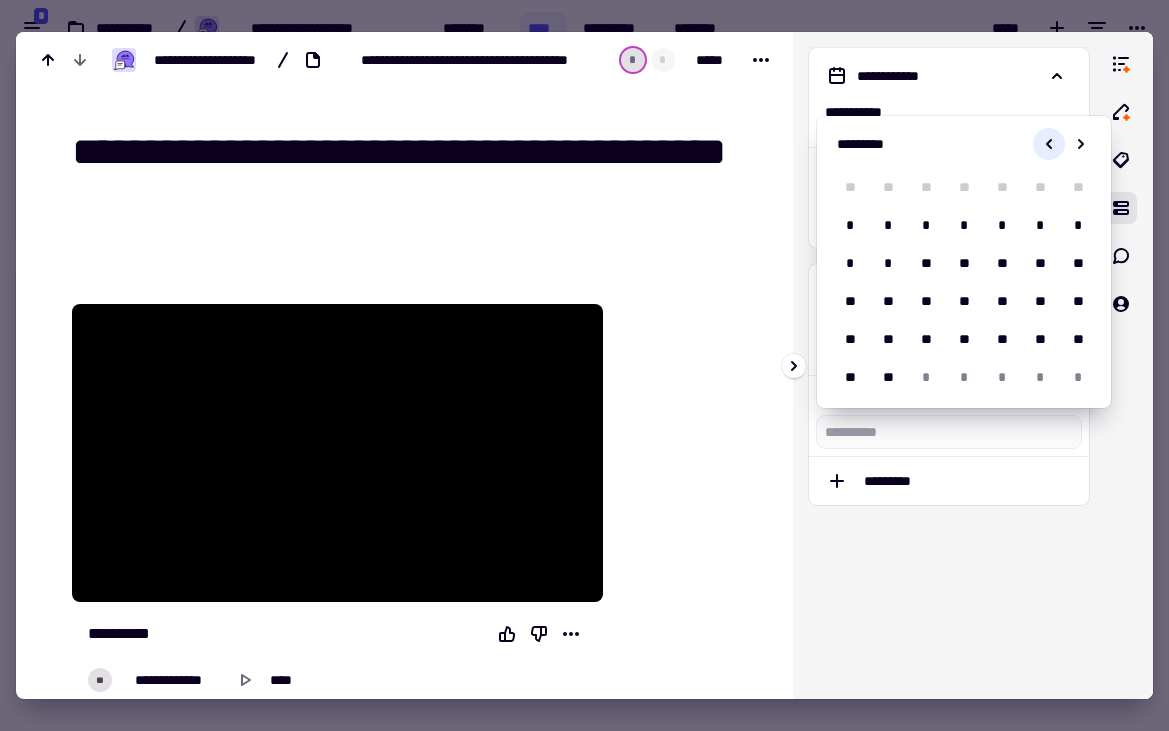 click 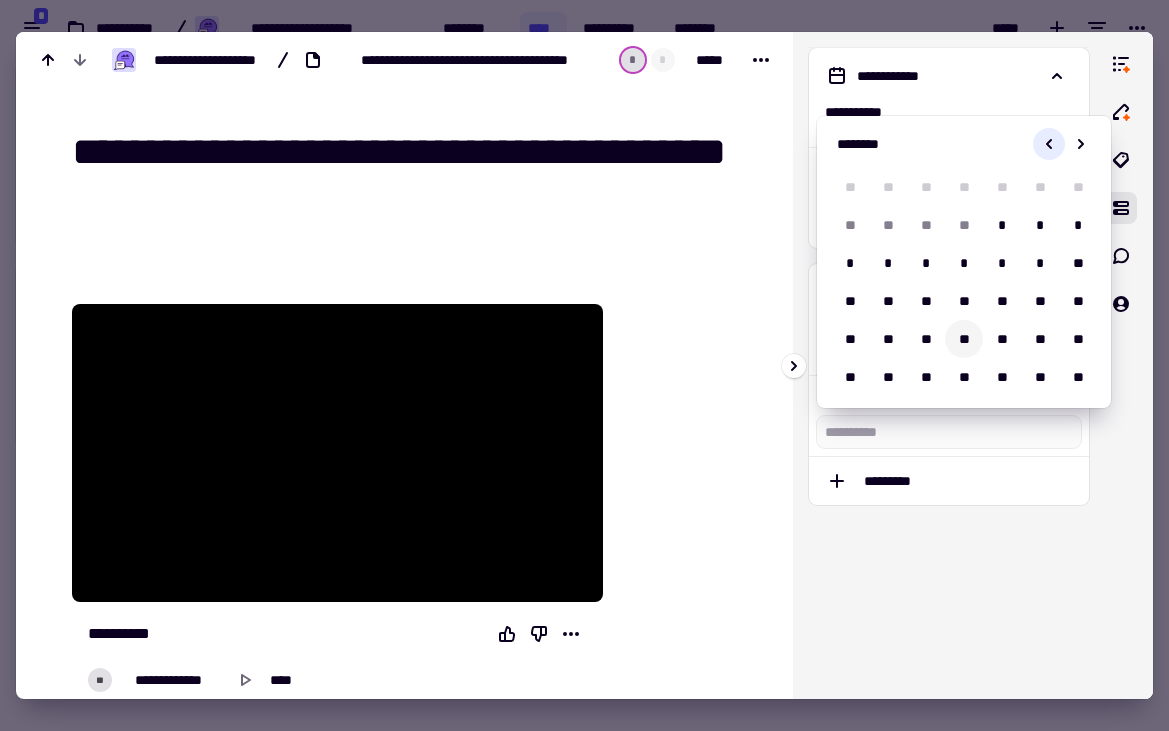 click on "**" at bounding box center [964, 339] 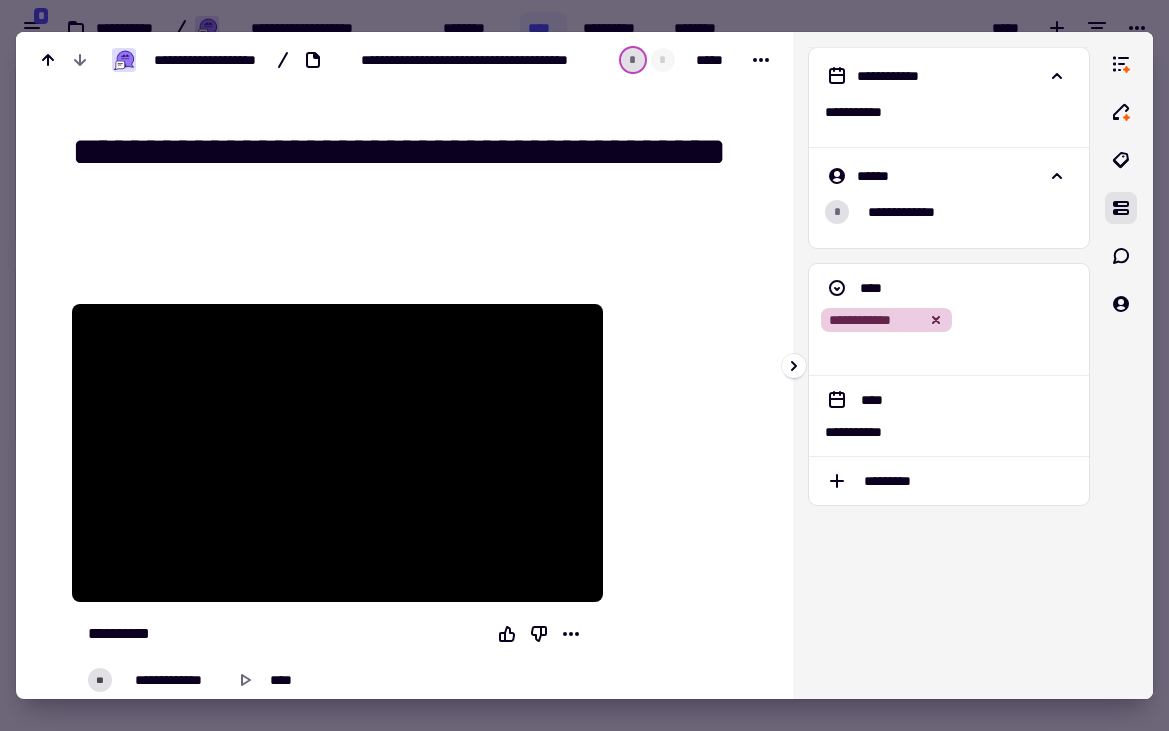 click on "[FIRST] [LAST]   [STREET] [NUMBER] [CITY] [STATE] [ZIP]" at bounding box center (949, 365) 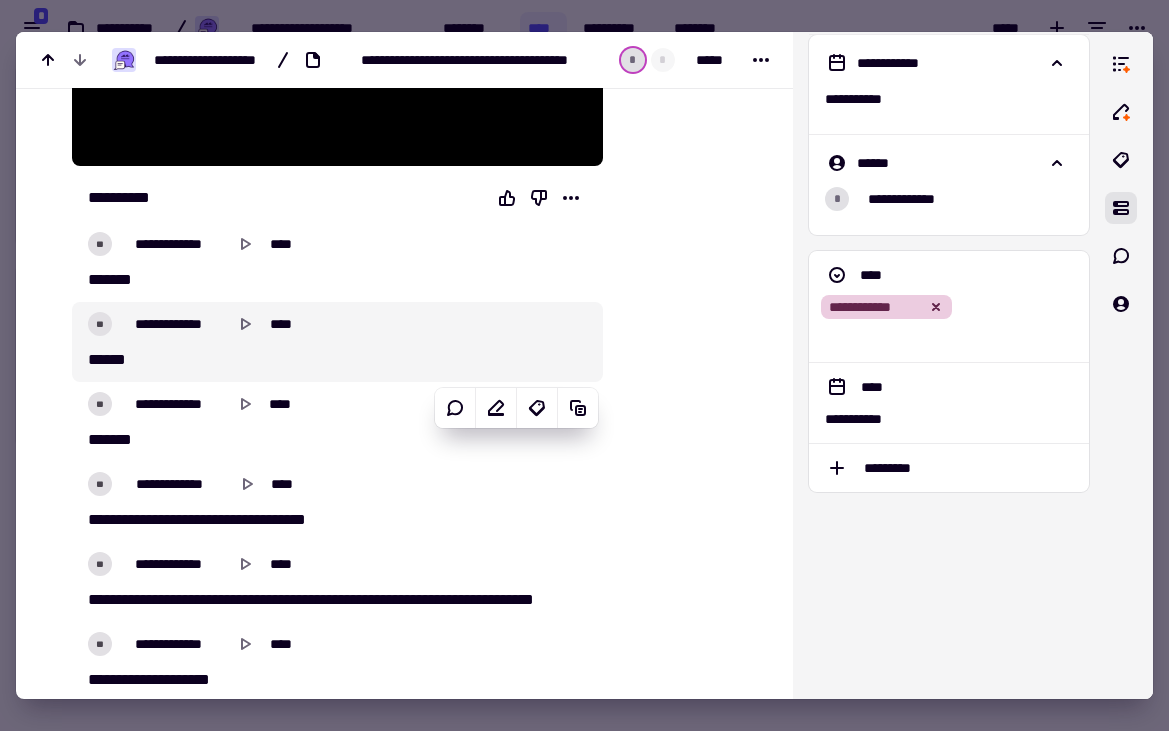 scroll, scrollTop: 0, scrollLeft: 0, axis: both 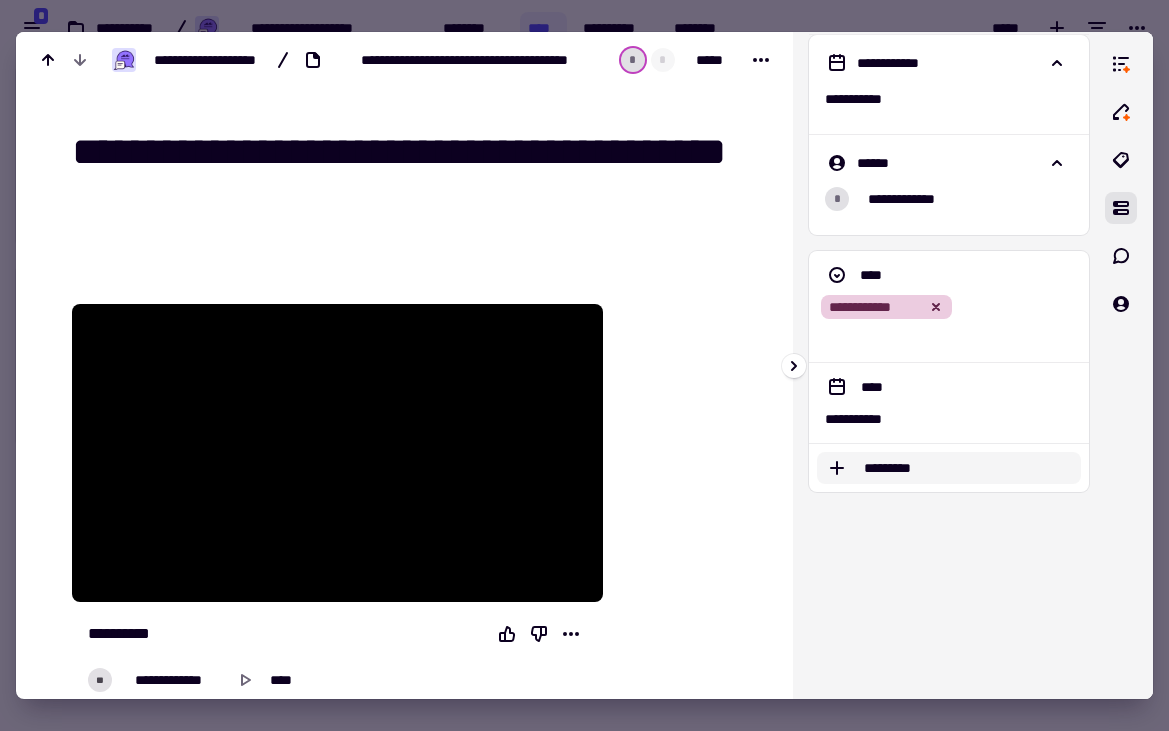 click 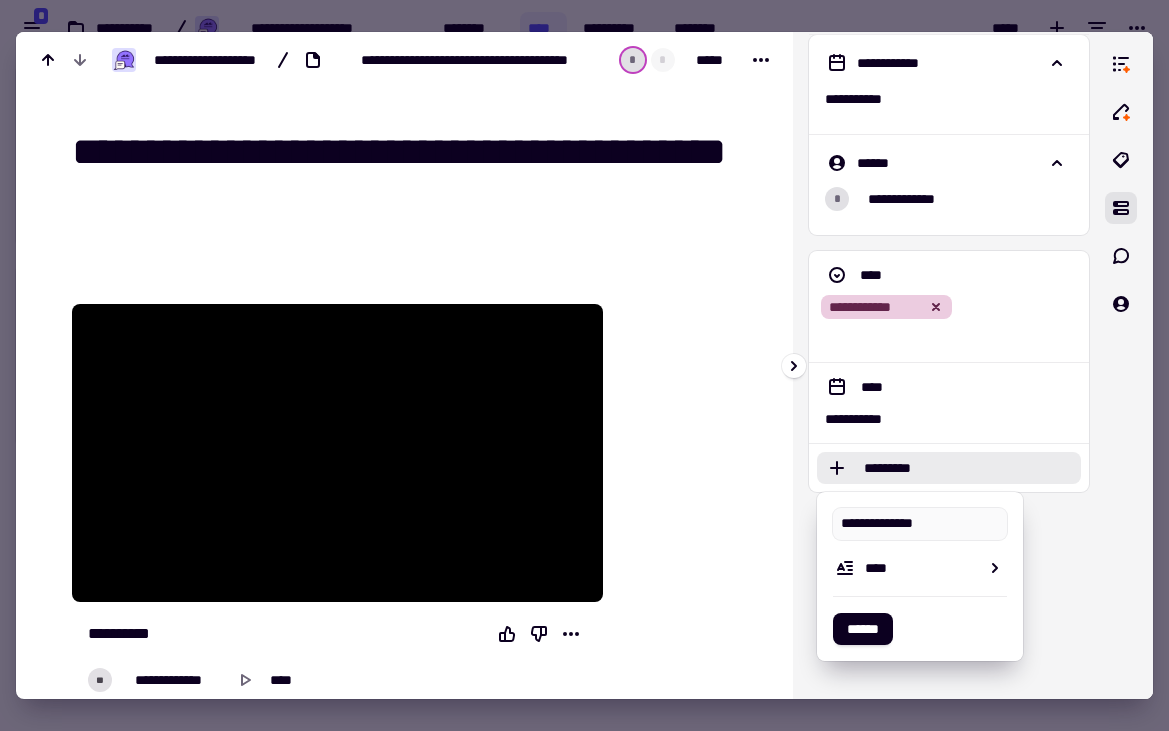click on "[FIRST] [LAST]   [STREET] [NUMBER] [CITY] [STATE] [ZIP]" at bounding box center (949, 365) 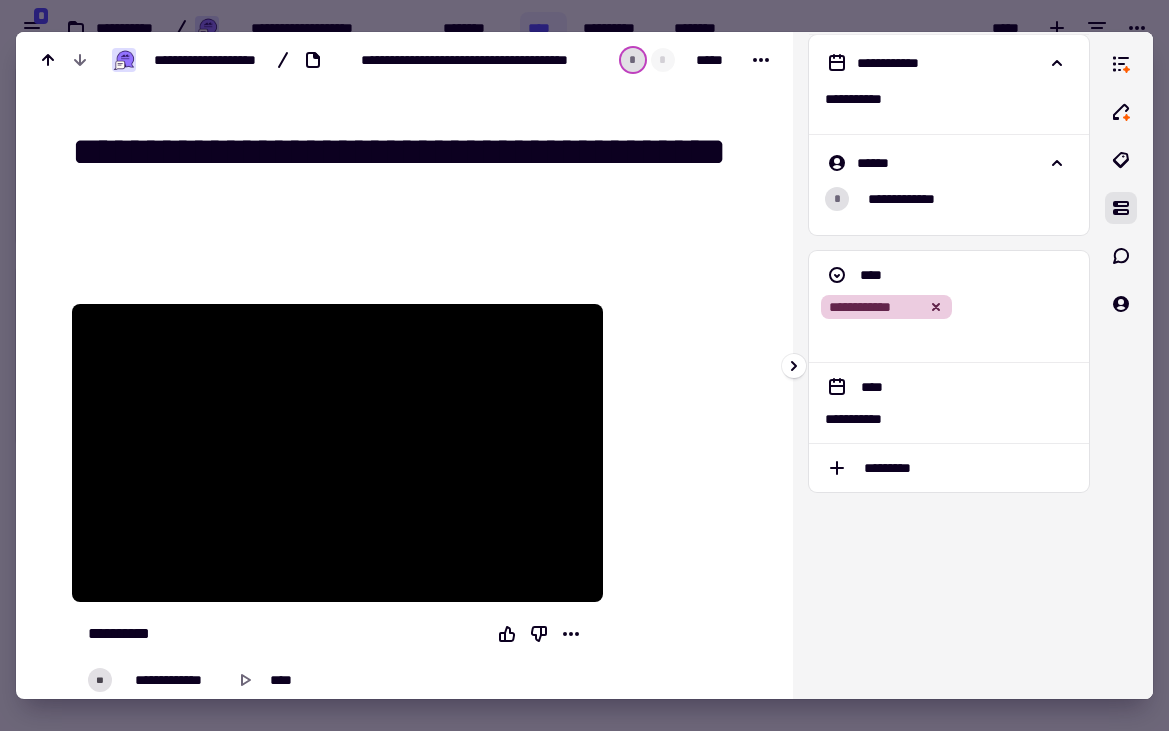 scroll, scrollTop: 0, scrollLeft: 0, axis: both 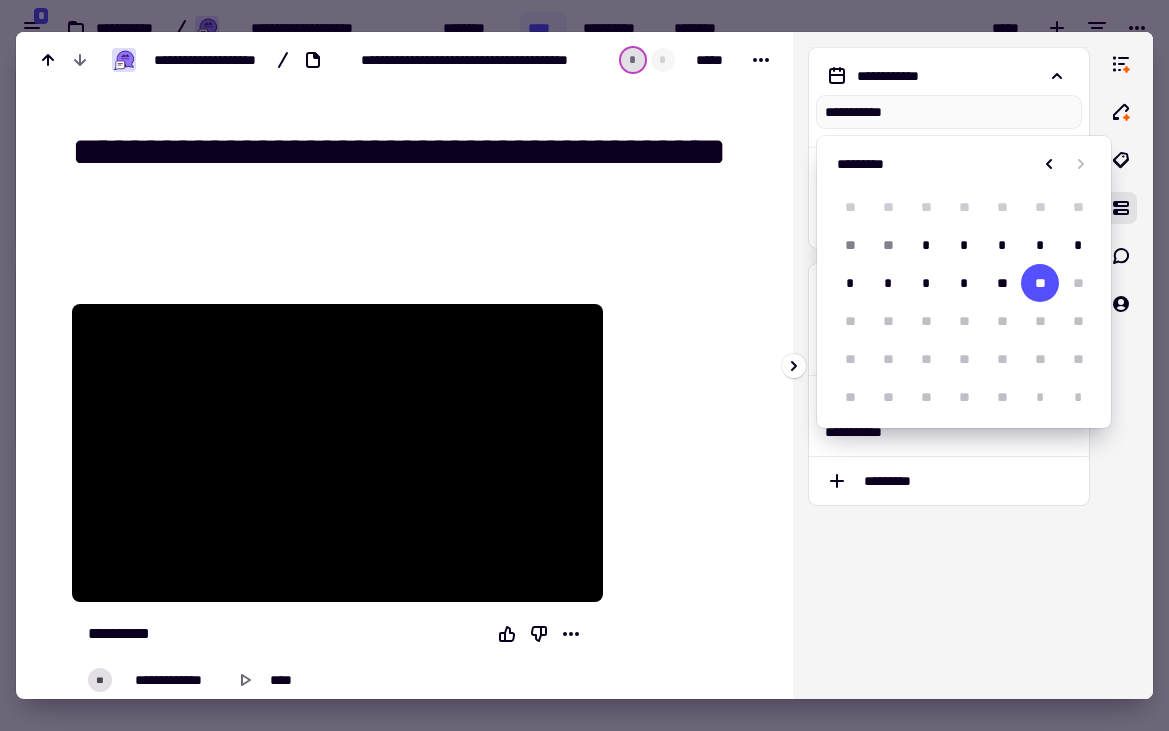 click at bounding box center [584, 365] 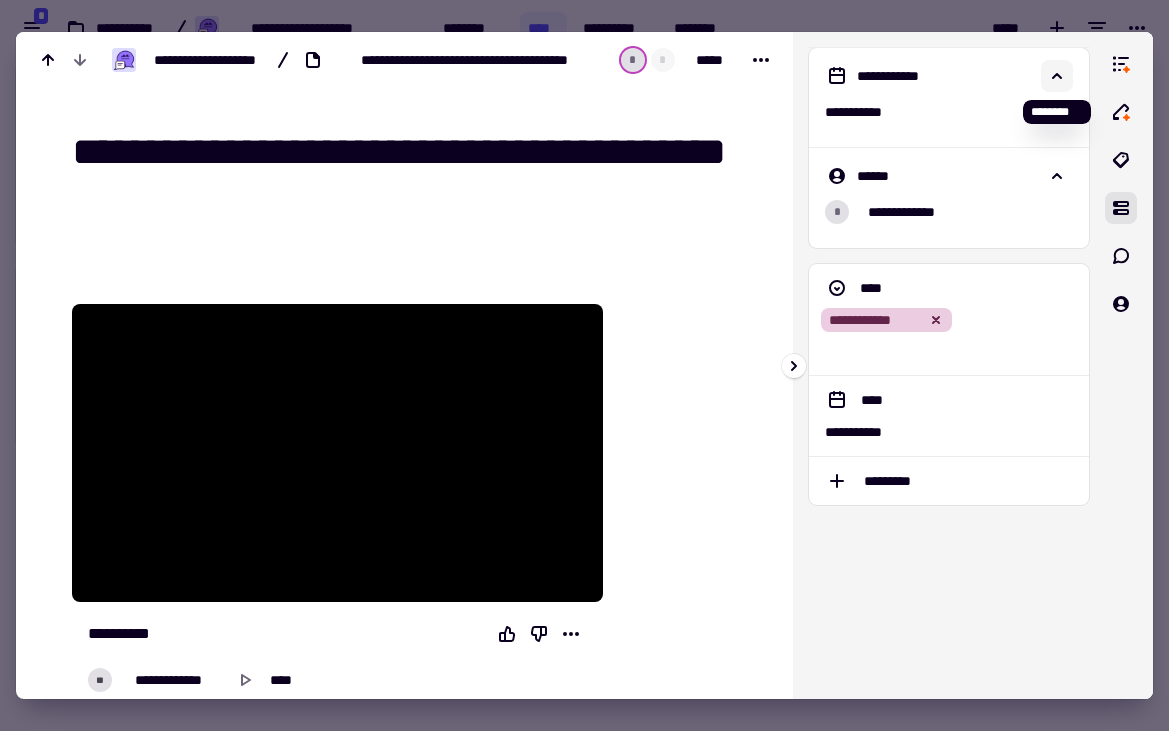 click 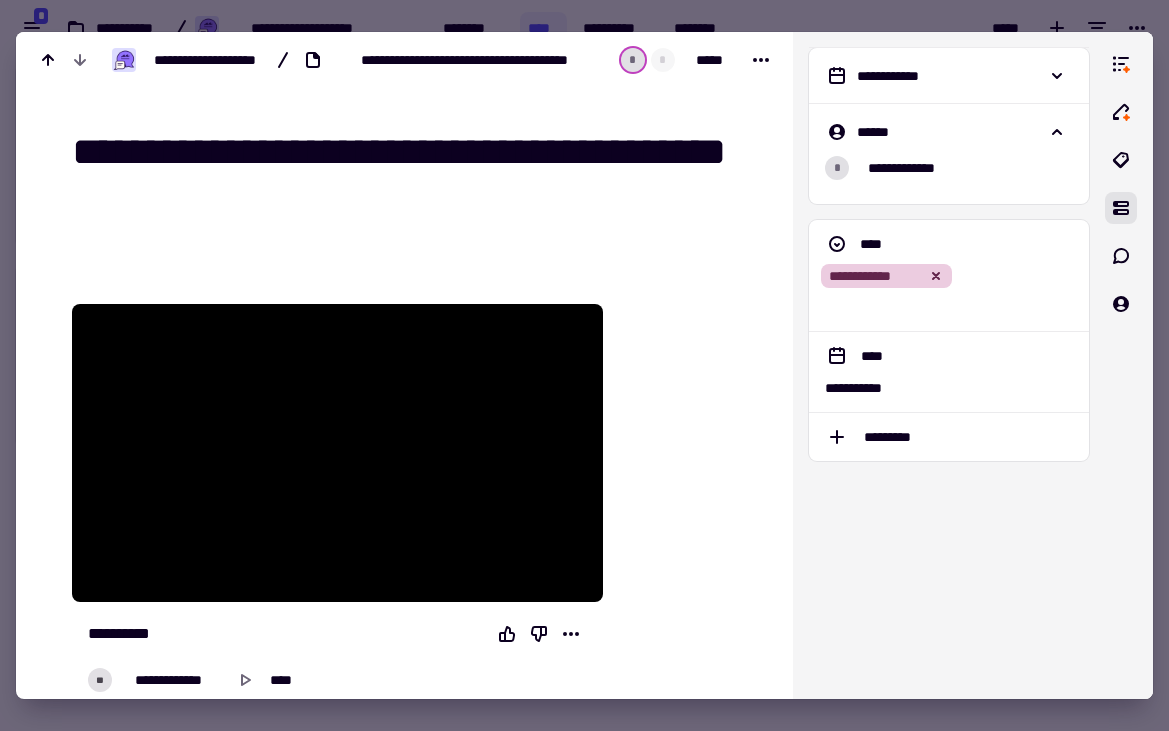 click at bounding box center (584, 365) 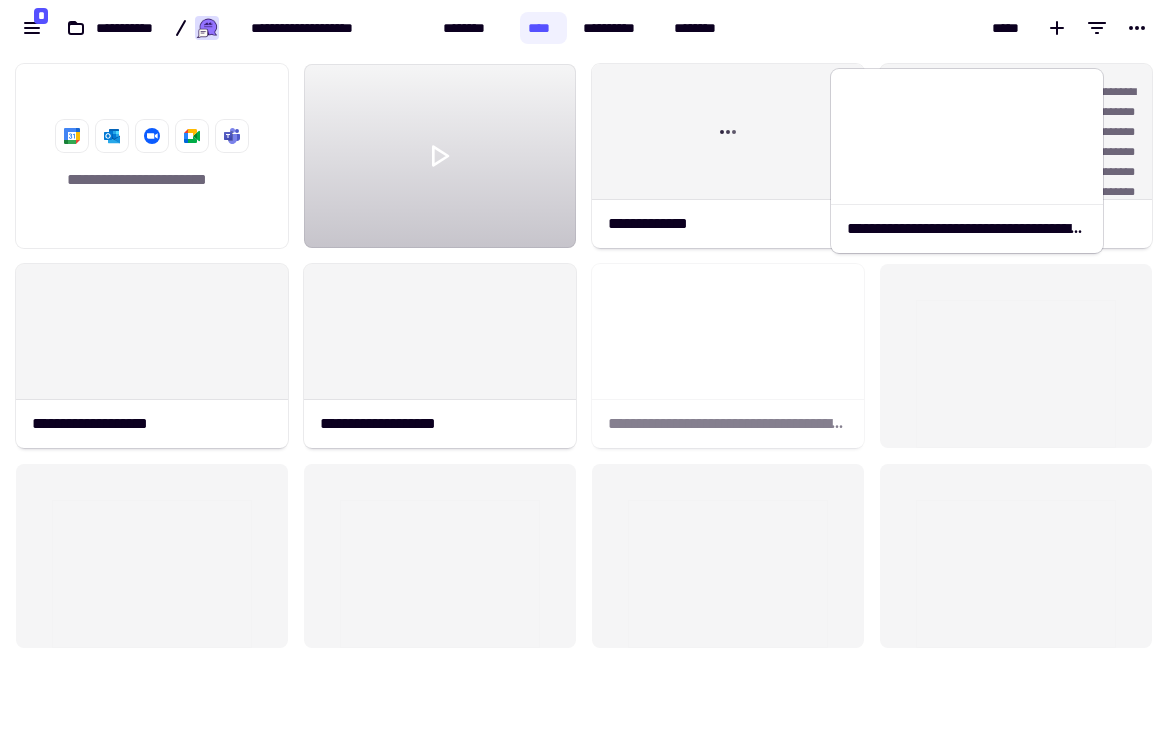 drag, startPoint x: 674, startPoint y: 369, endPoint x: 913, endPoint y: 175, distance: 307.82626 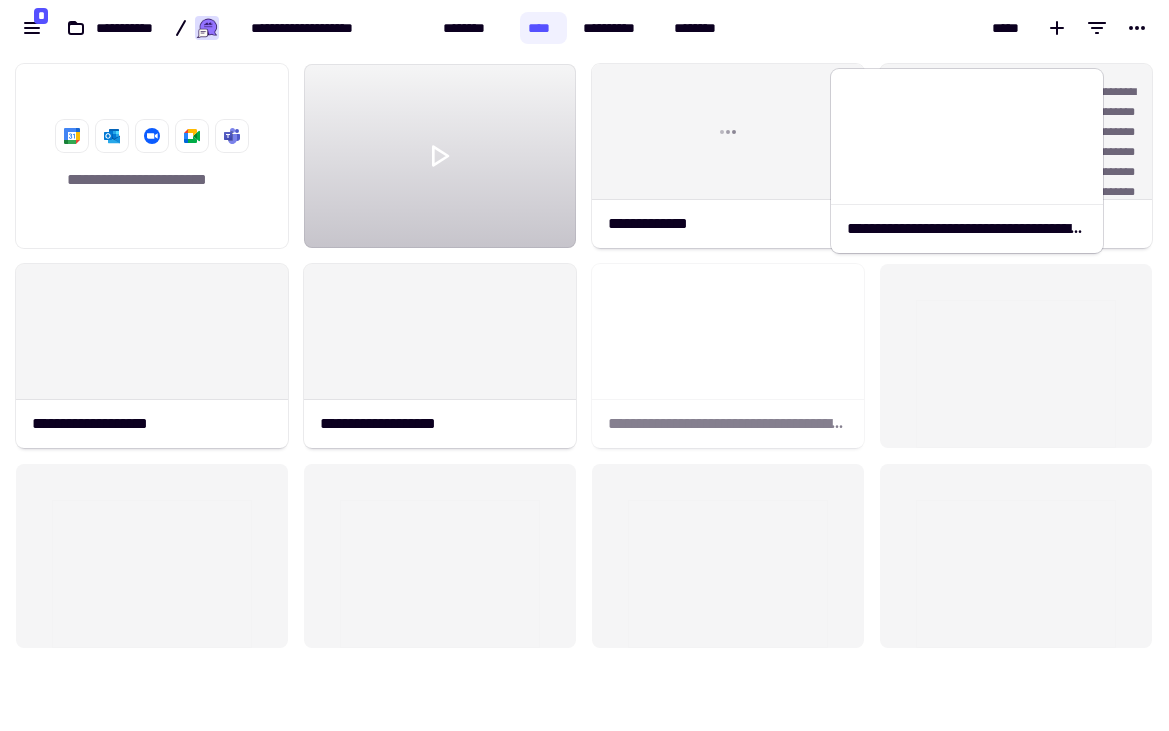 click on "[FIRST] [LAST] [STREET] [NUMBER] [CITY], [STATE] [ZIP]   [COUNTRY] [STATE] [CITY] [ZIP] [STATE] [CITY] [ZIP] [NUMBER] [STREET] [NUMBER] [STREET]" at bounding box center [584, 393] 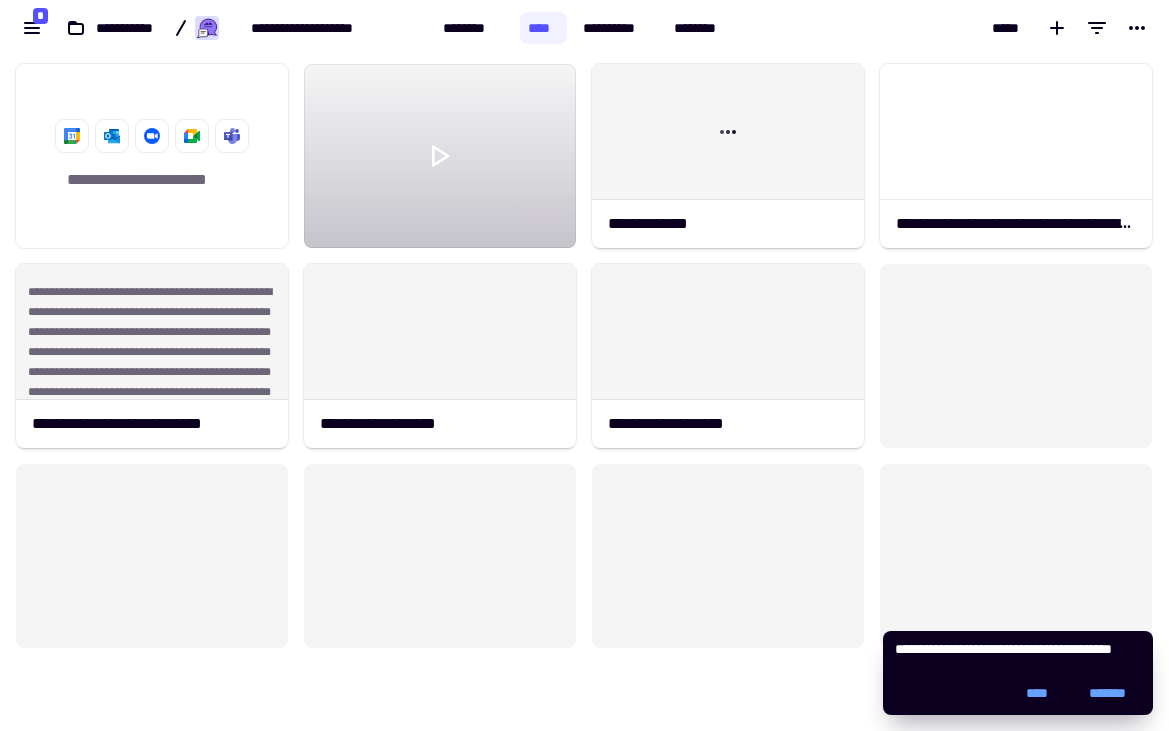 click 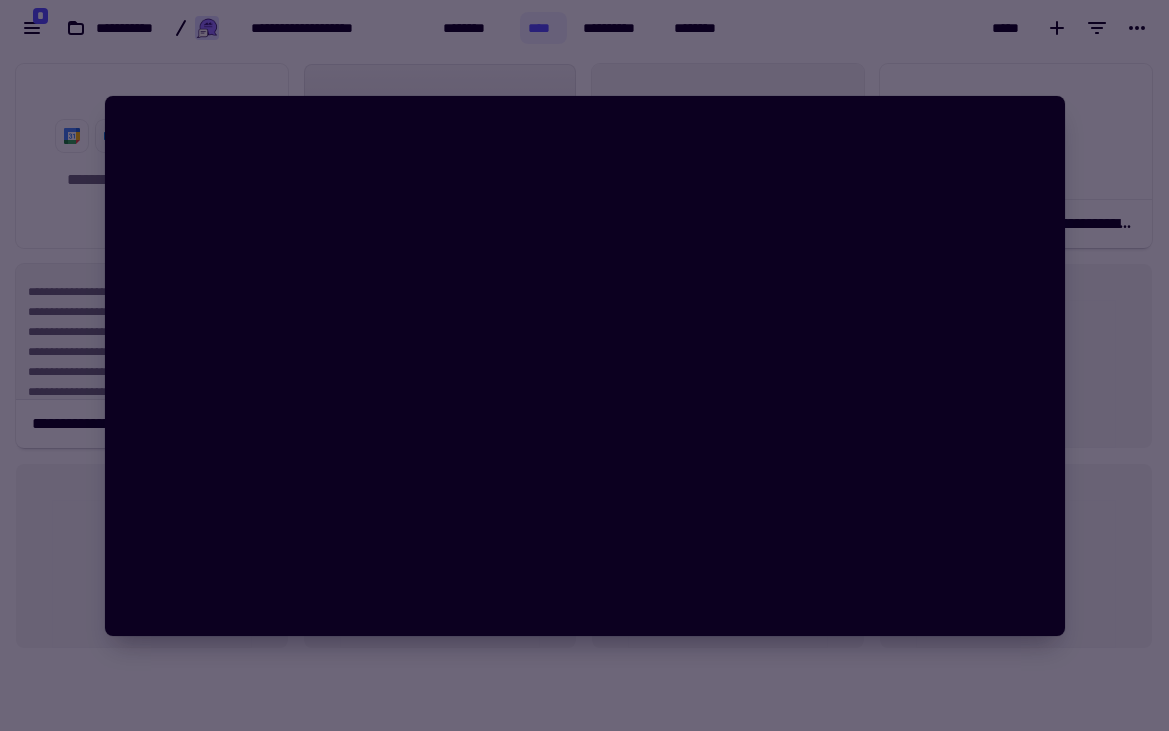 click at bounding box center [584, 365] 